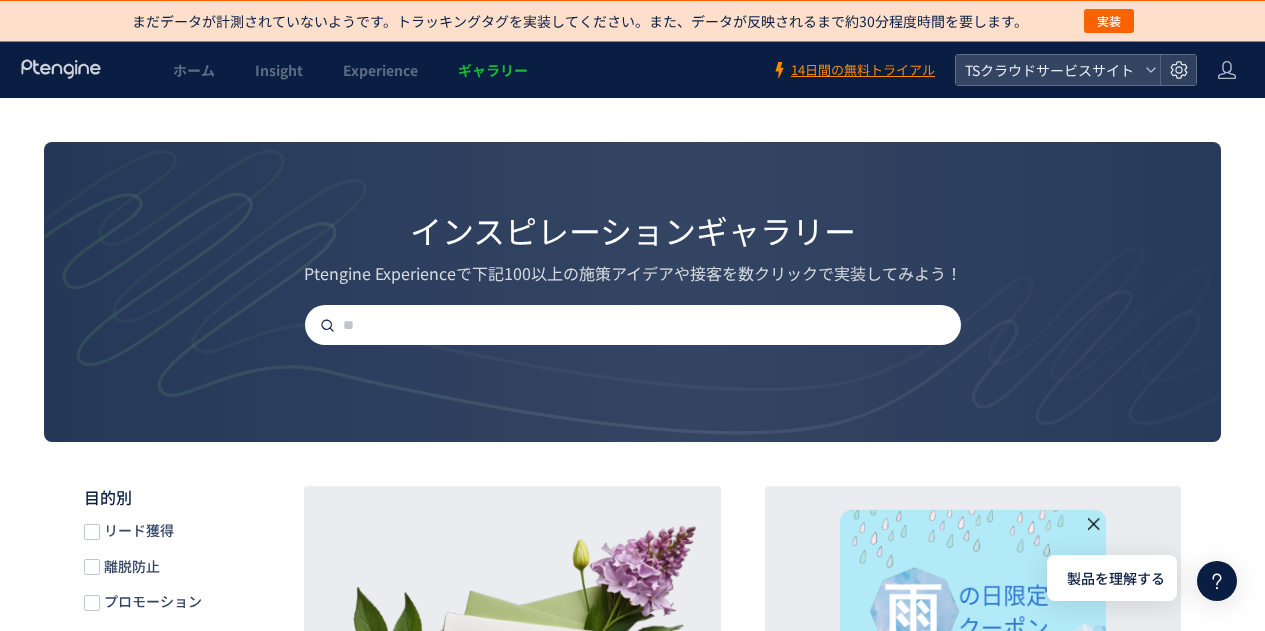 scroll, scrollTop: 500, scrollLeft: 0, axis: vertical 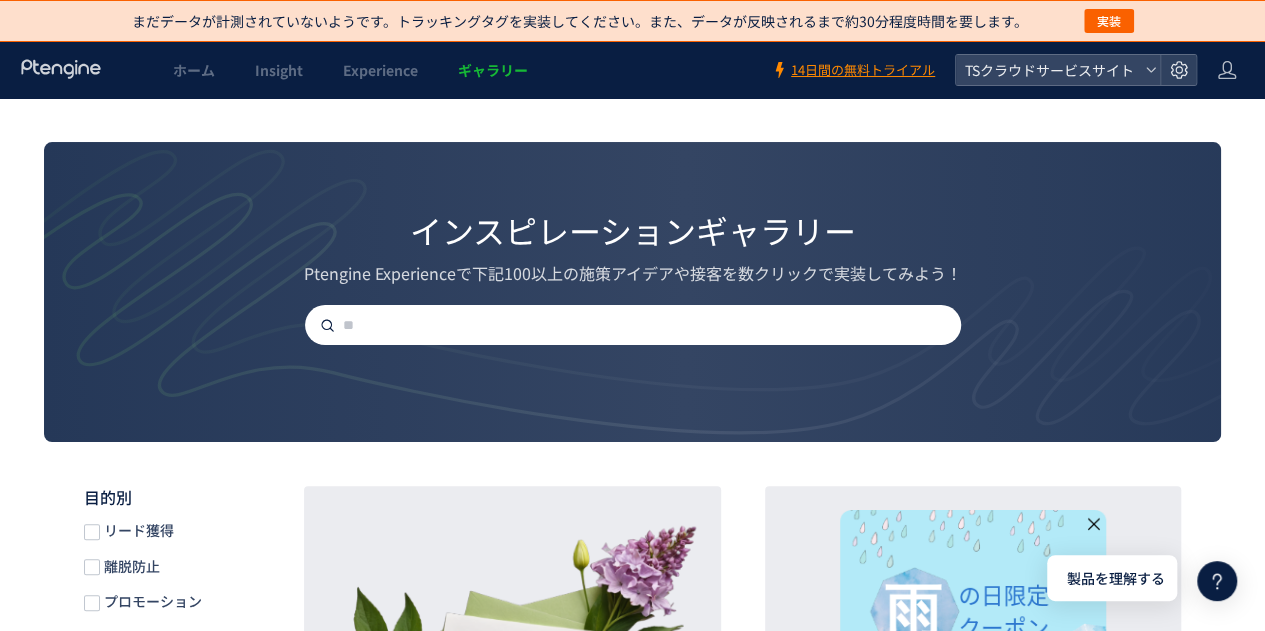 click 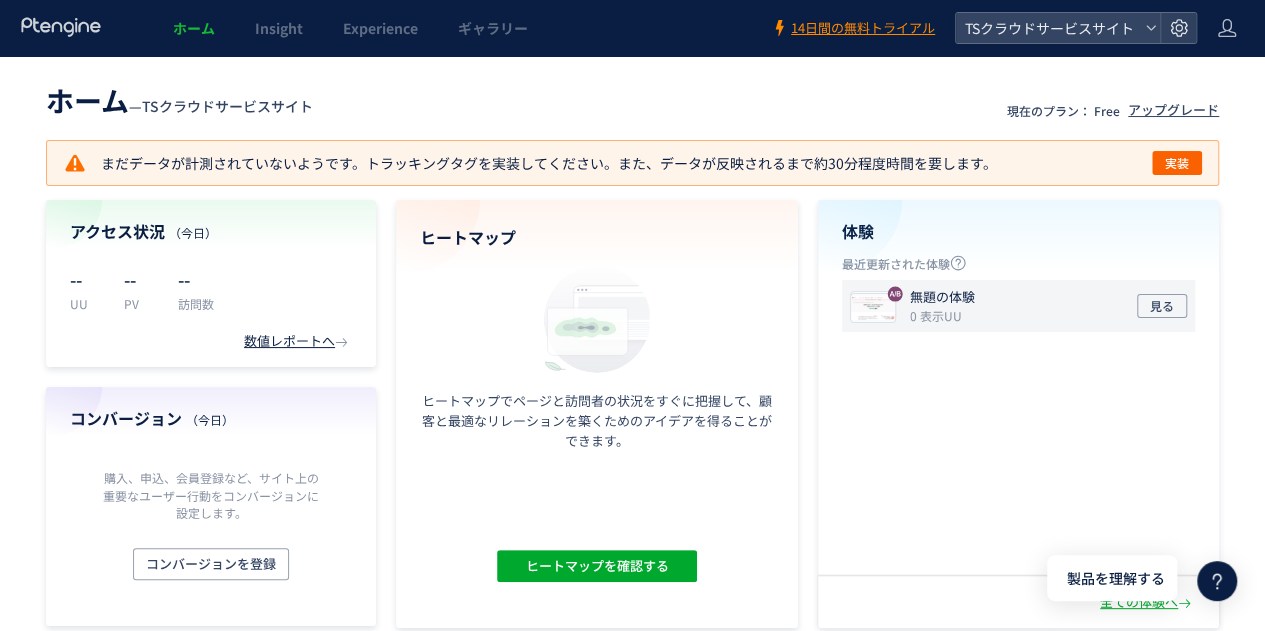 click on "0 表示UU" at bounding box center (936, 315) 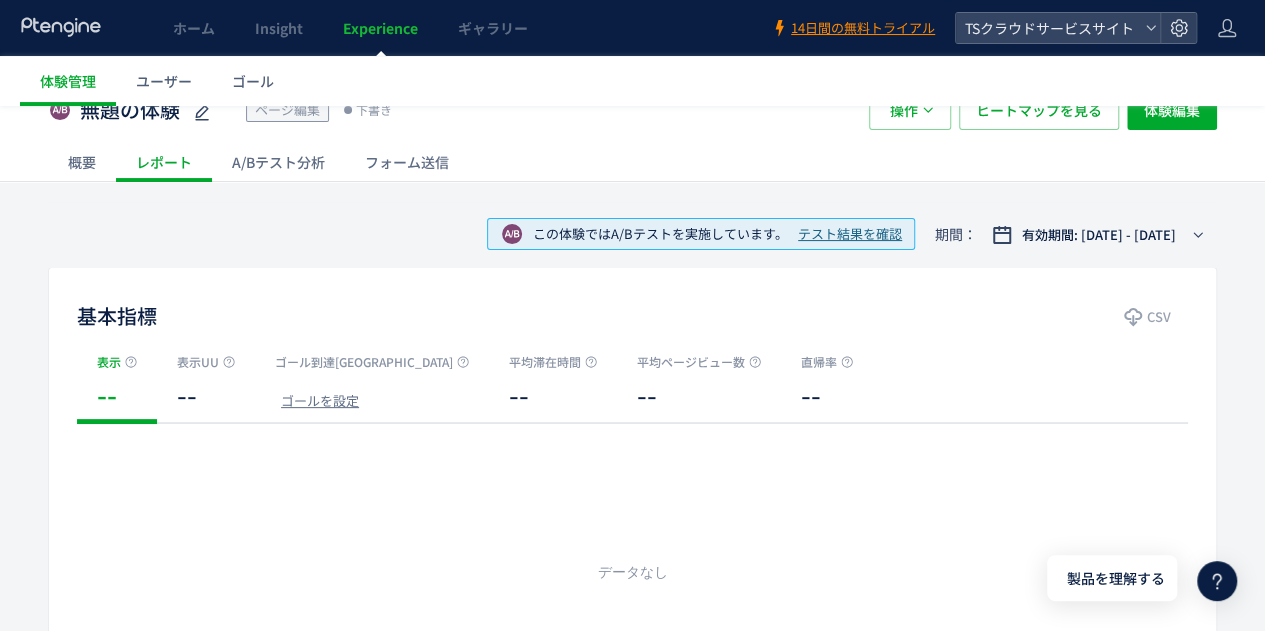 scroll, scrollTop: 0, scrollLeft: 0, axis: both 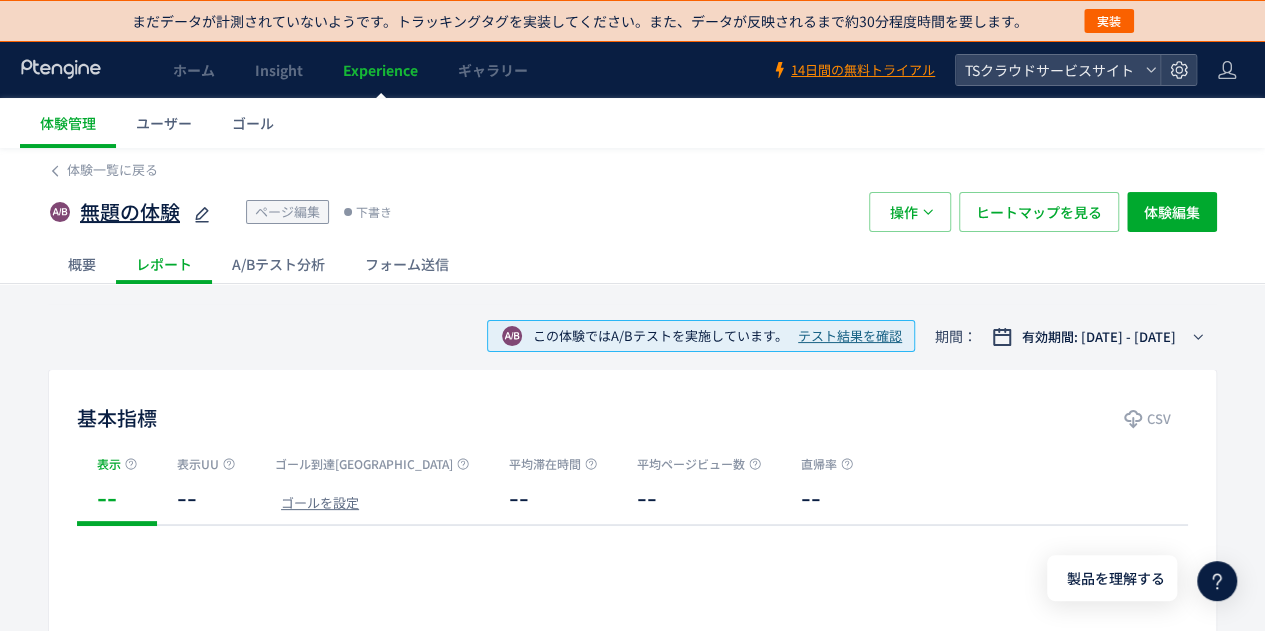 click 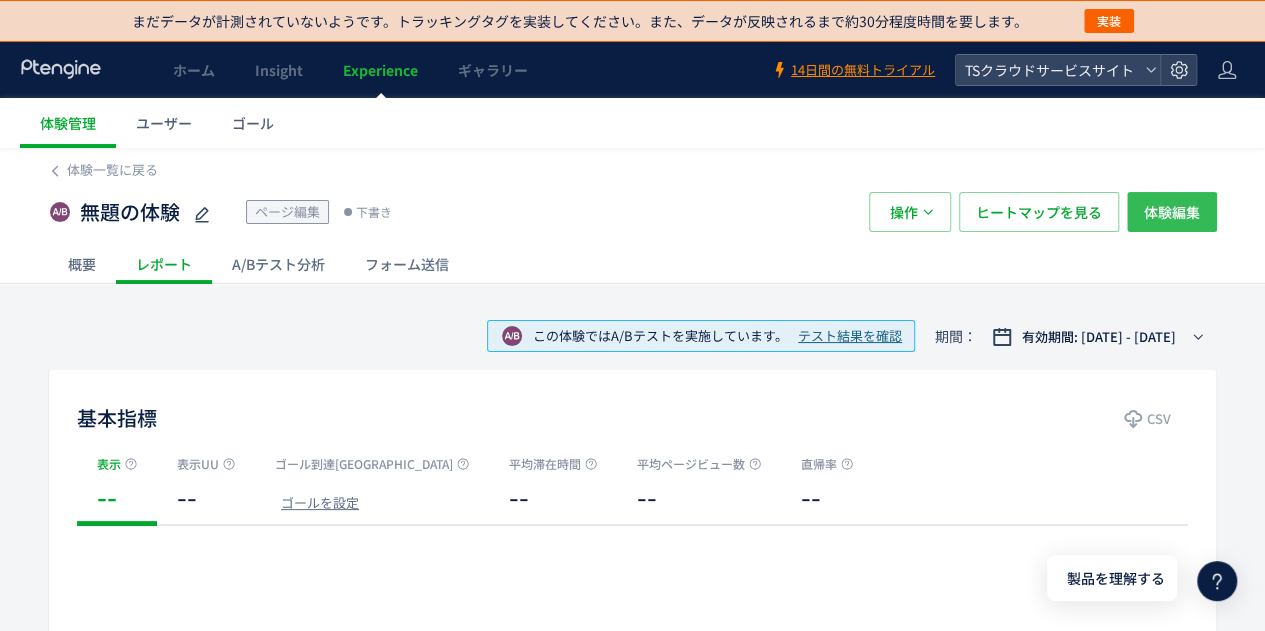 click on "体験編集" at bounding box center (1172, 212) 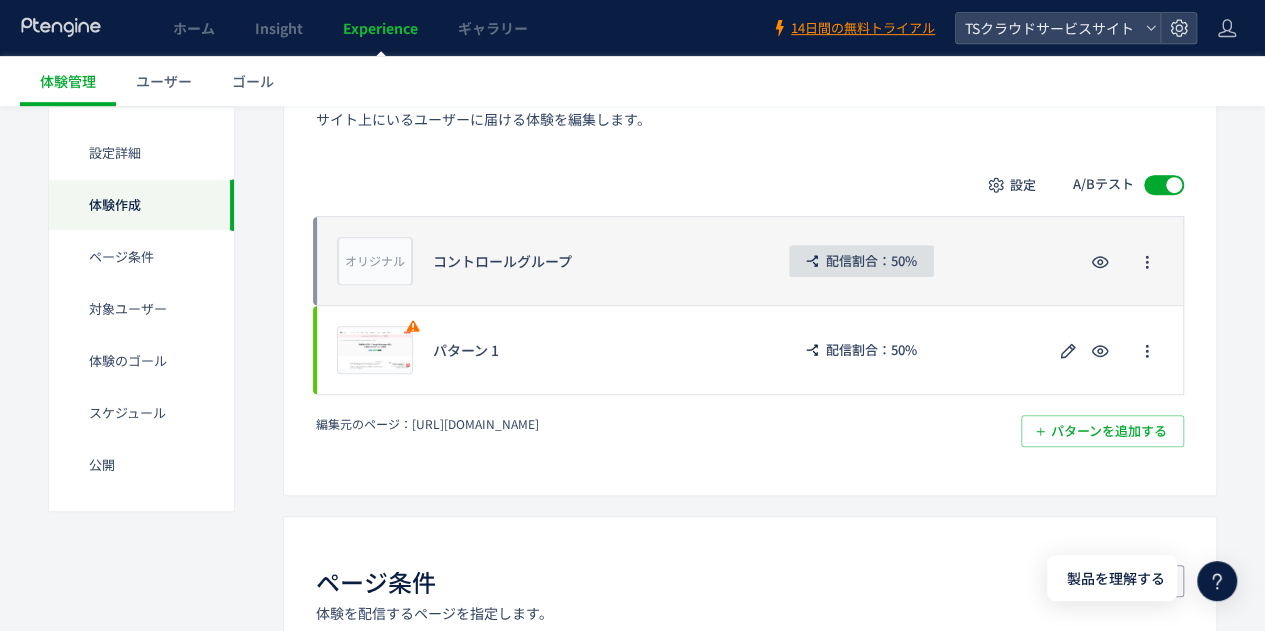 scroll, scrollTop: 500, scrollLeft: 0, axis: vertical 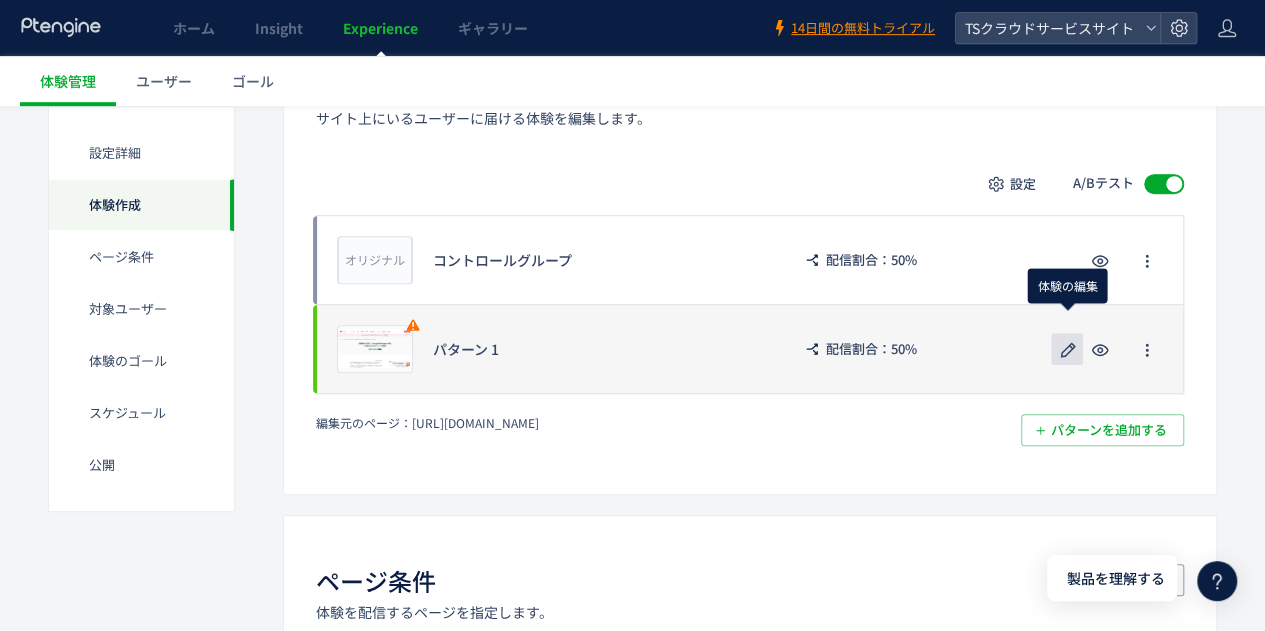 click 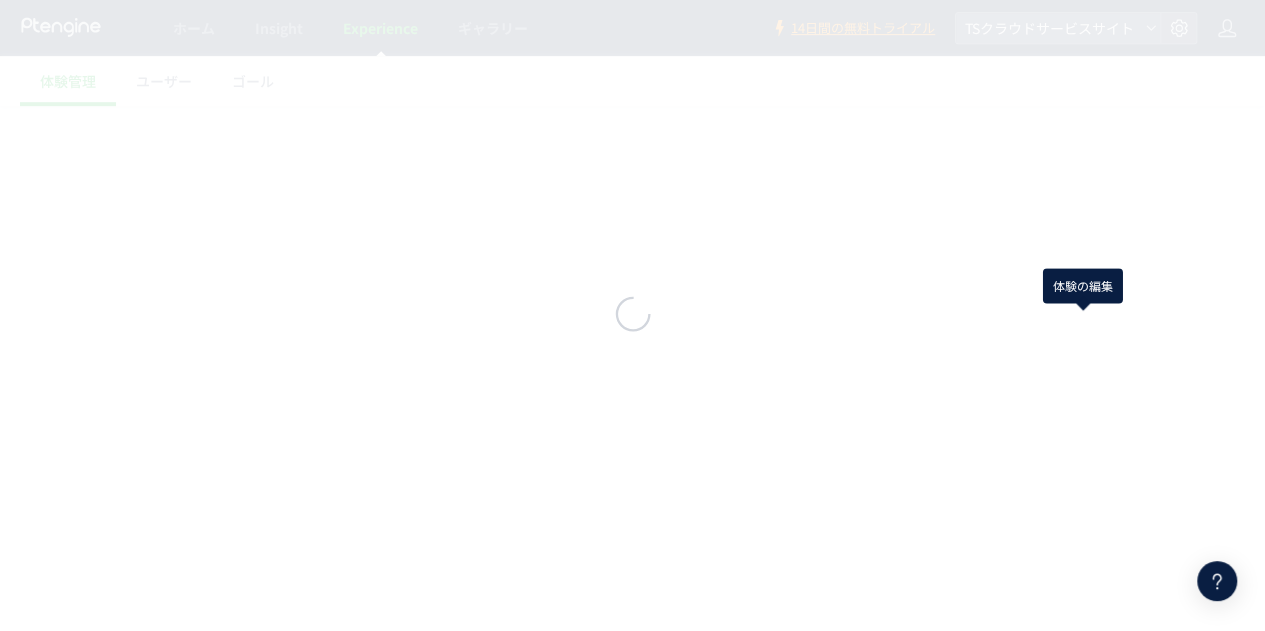 scroll, scrollTop: 0, scrollLeft: 0, axis: both 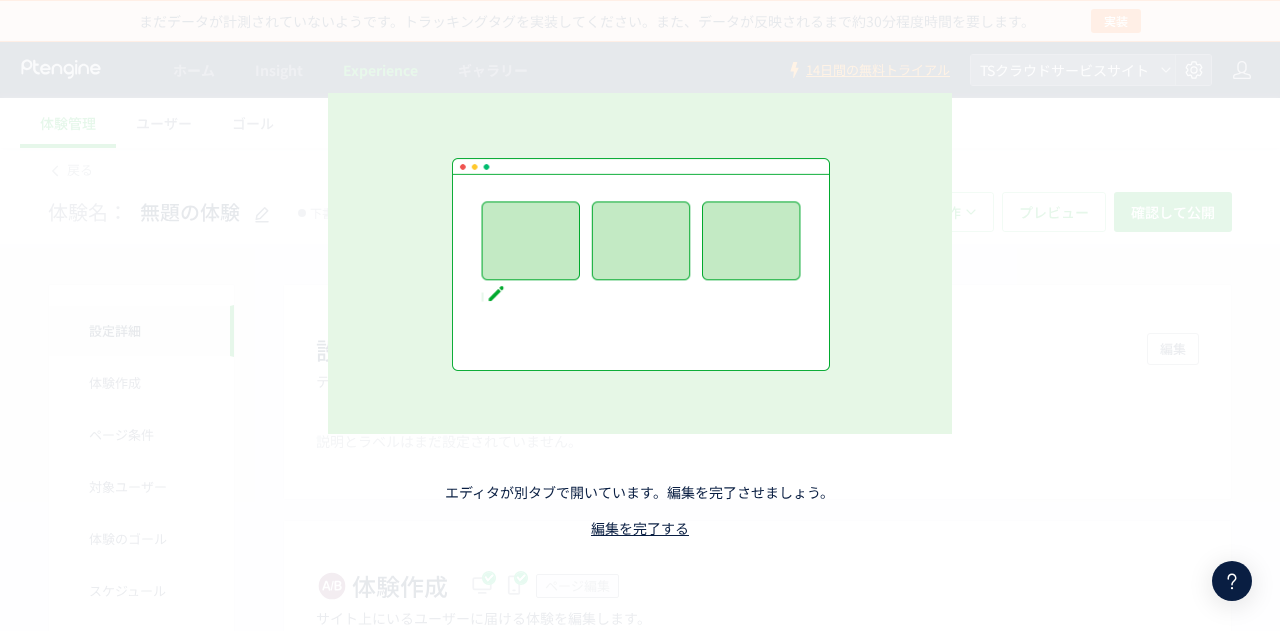 click 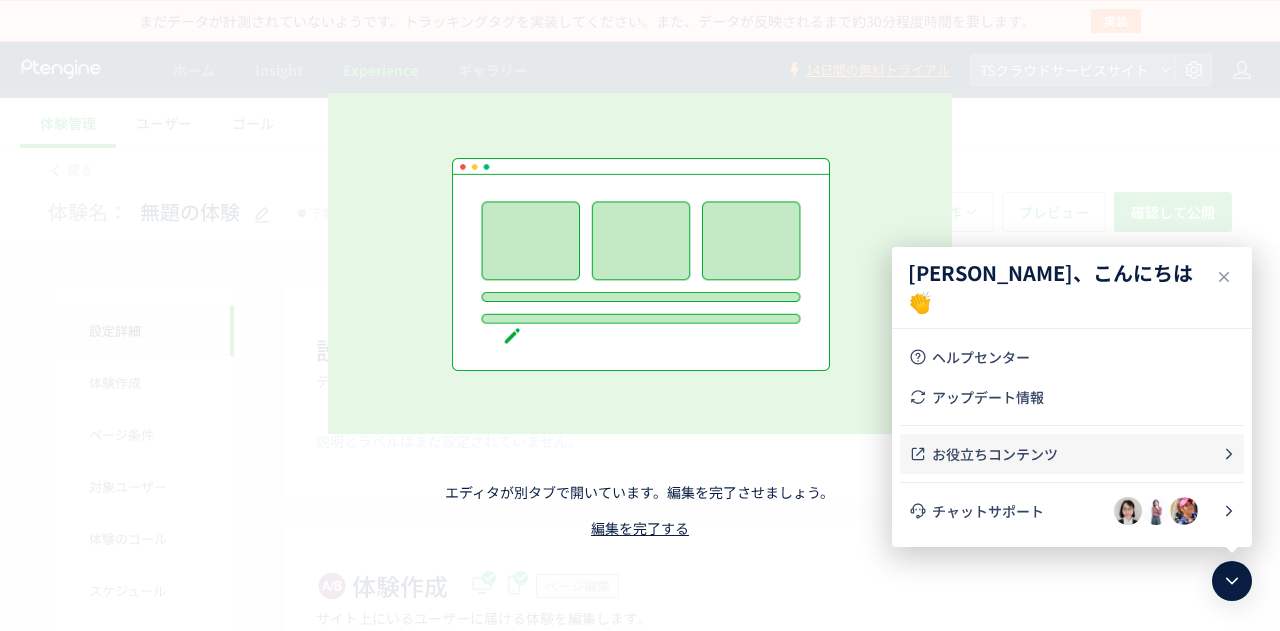 click on "お役立ちコンテンツ" at bounding box center [1077, 454] 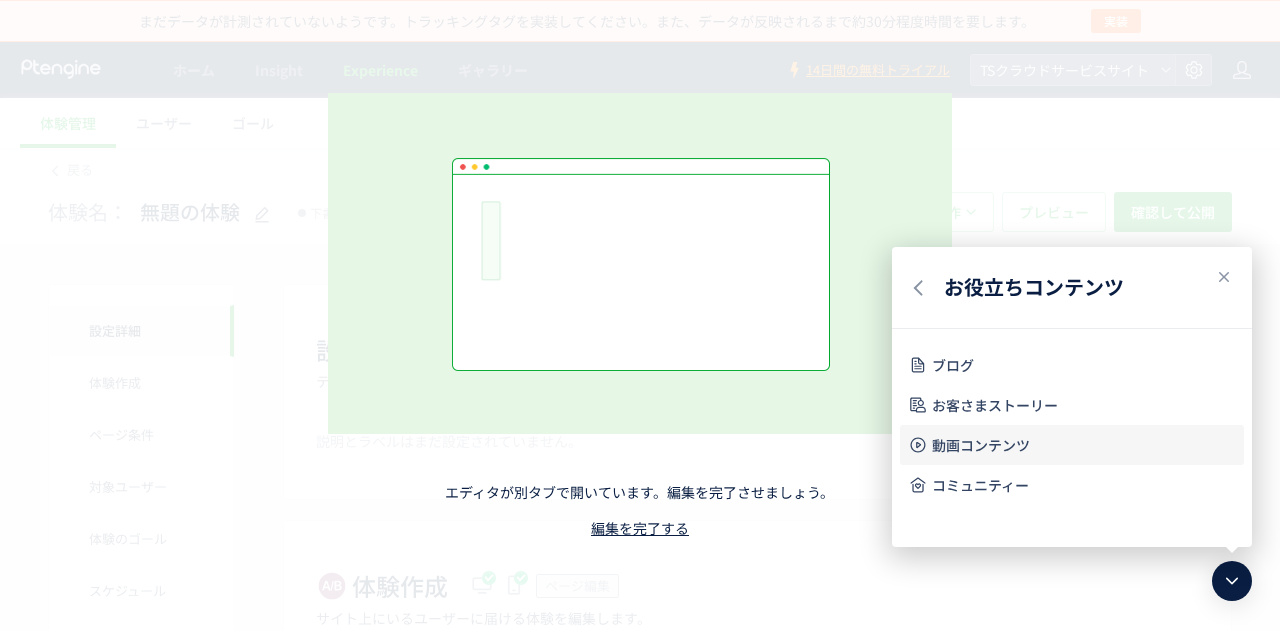 click on "動画コンテンツ" at bounding box center [1084, 445] 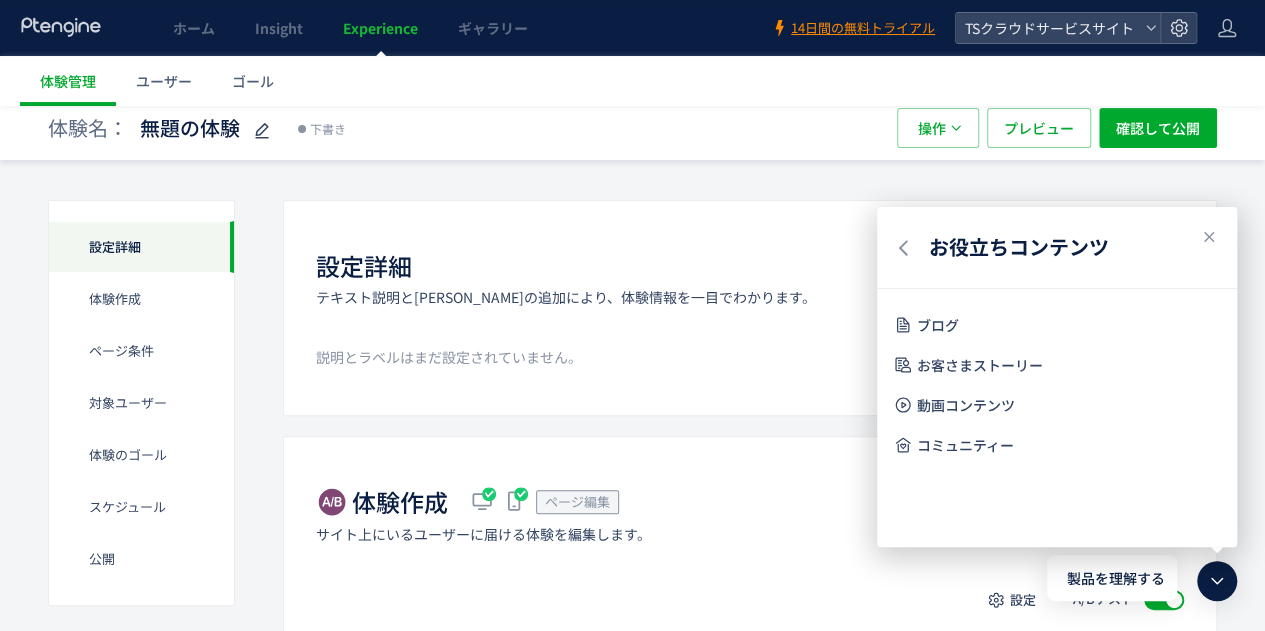 scroll, scrollTop: 100, scrollLeft: 0, axis: vertical 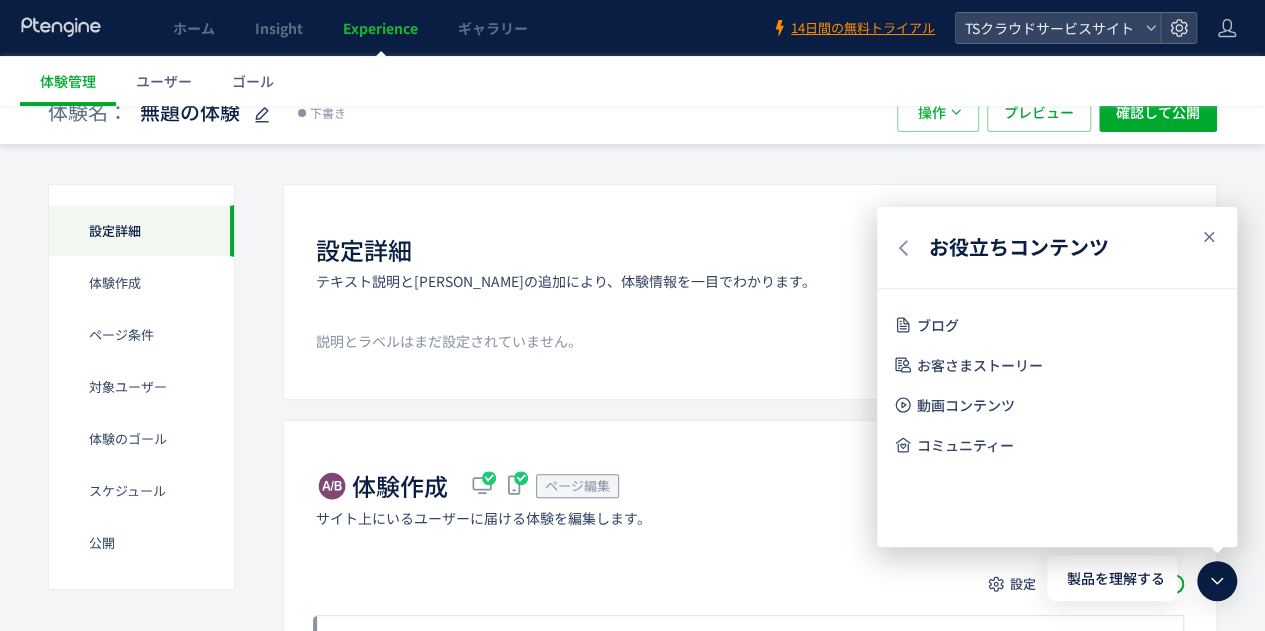 click 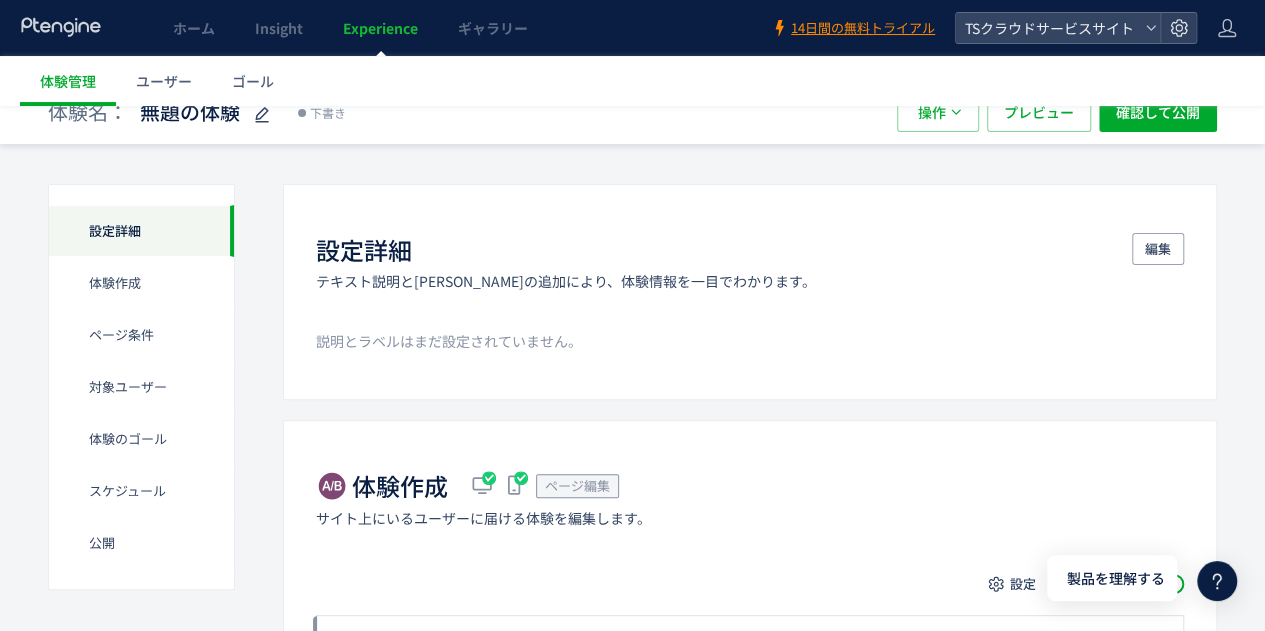 click 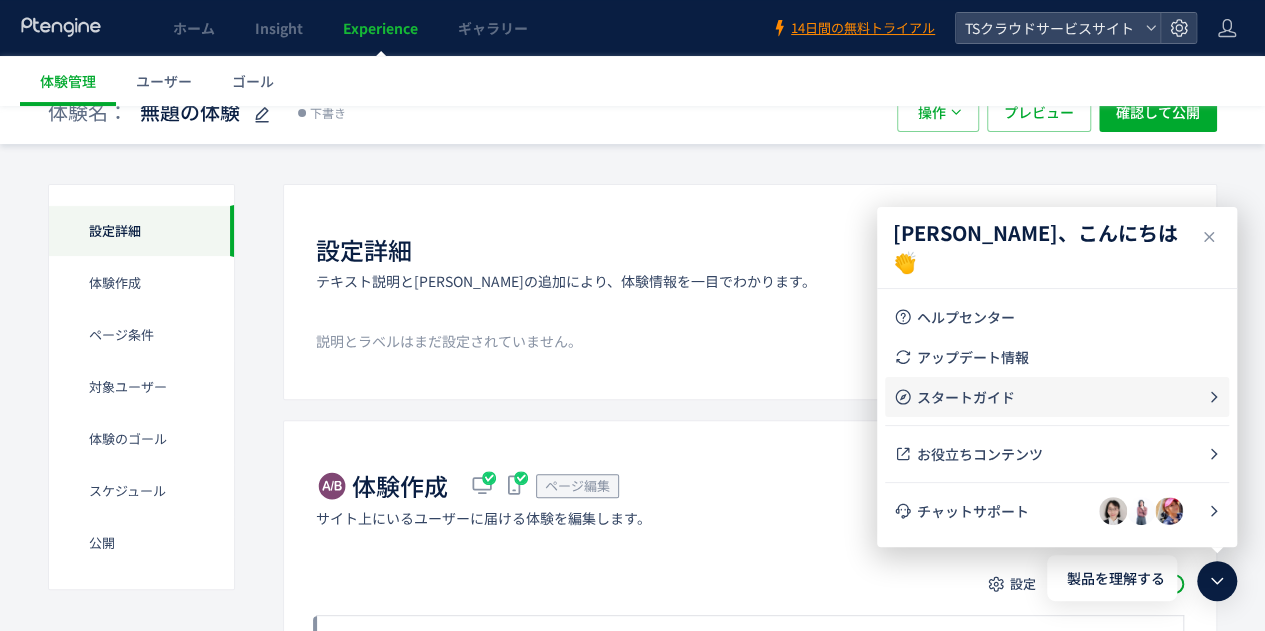 click on "スタートガイド" at bounding box center (1062, 397) 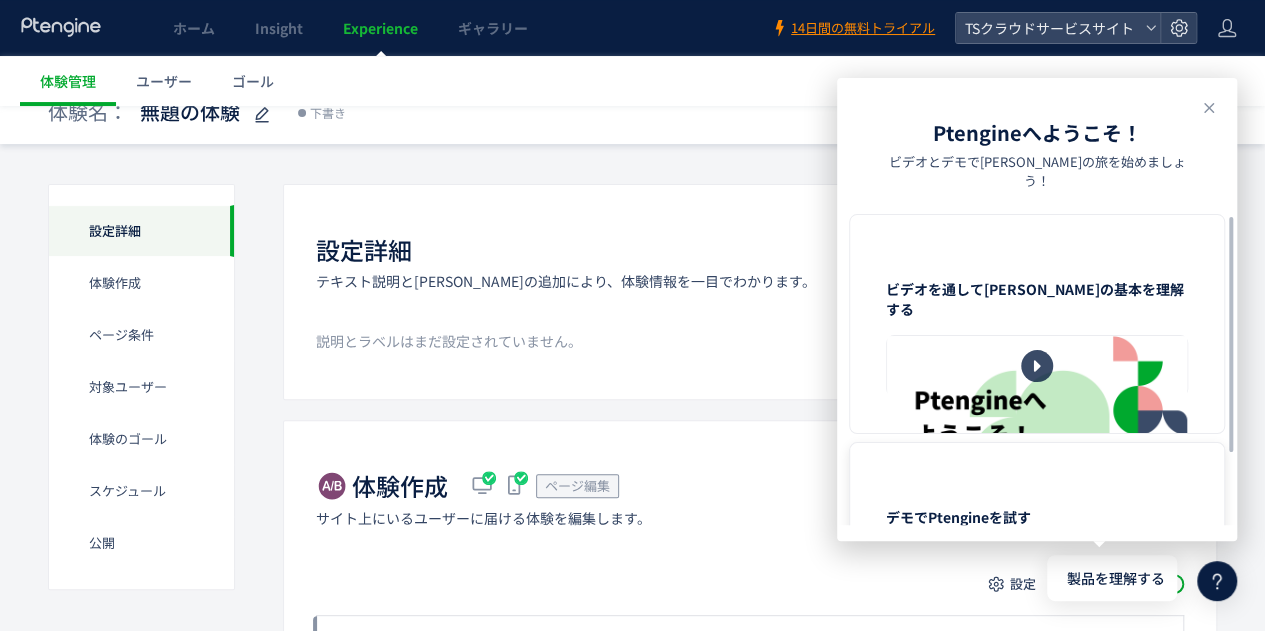 scroll, scrollTop: 133, scrollLeft: 0, axis: vertical 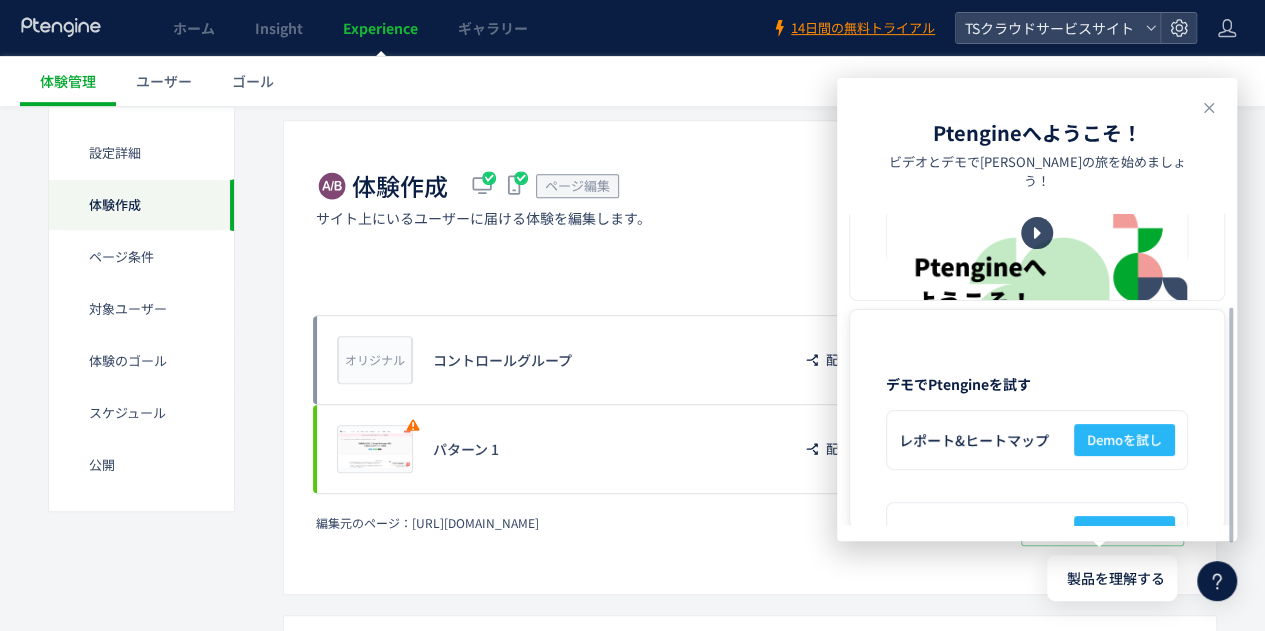 click on "デモでPtengineを試す レポート&ヒートマップ Demoを試し A/Bテスト&ページ編集 Demoを試し" at bounding box center [1037, 419] 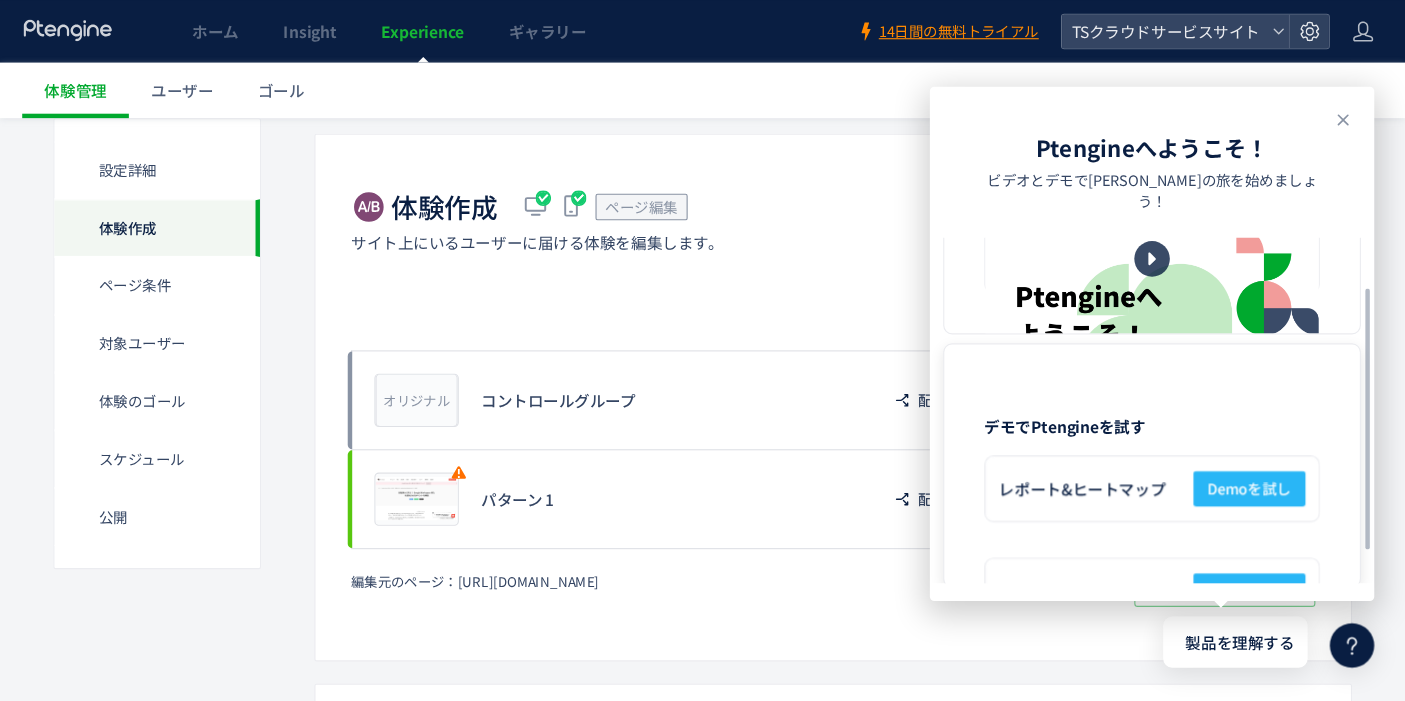scroll, scrollTop: 400, scrollLeft: 0, axis: vertical 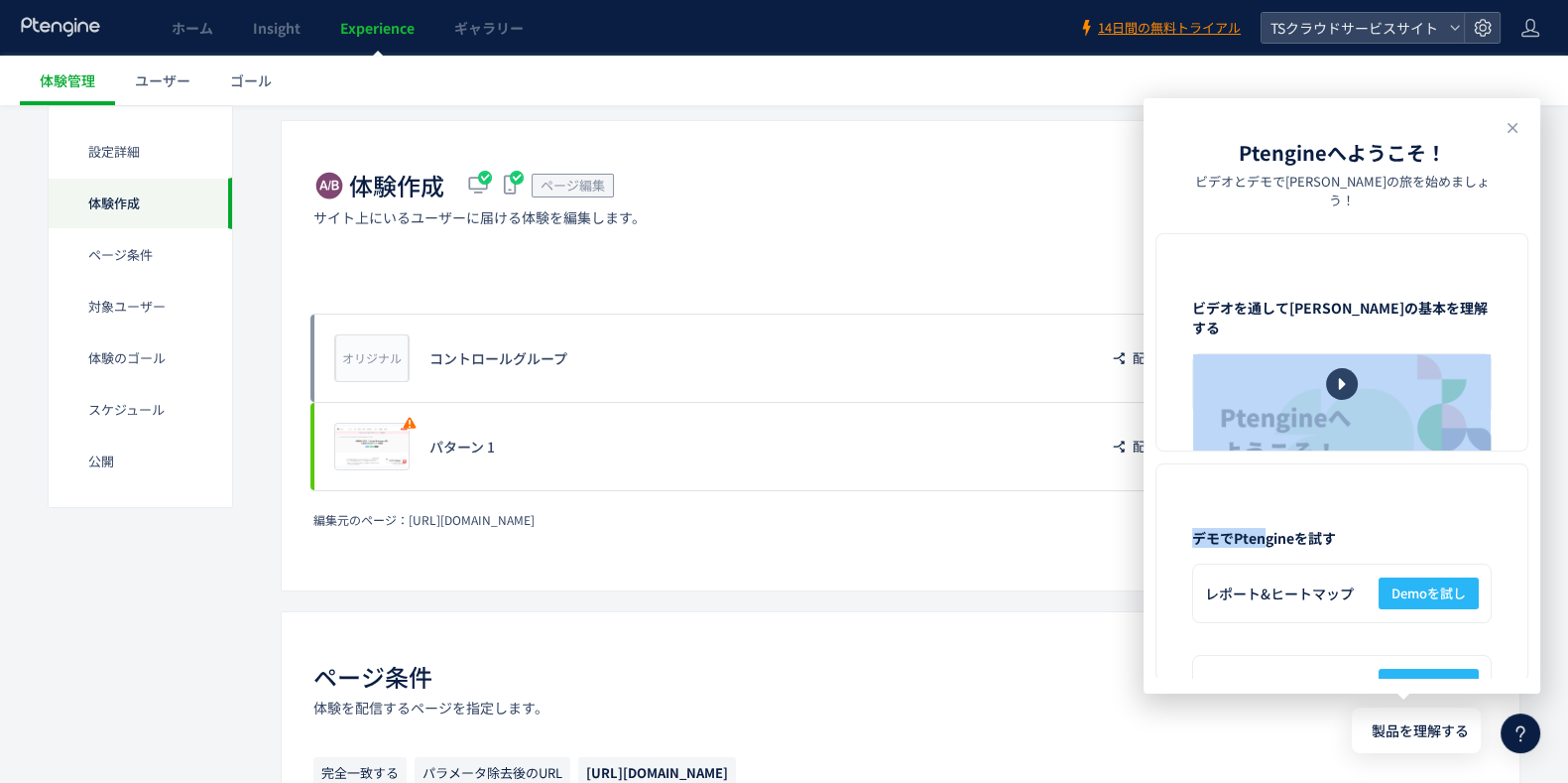 drag, startPoint x: 1264, startPoint y: 503, endPoint x: 1199, endPoint y: 438, distance: 91.92388 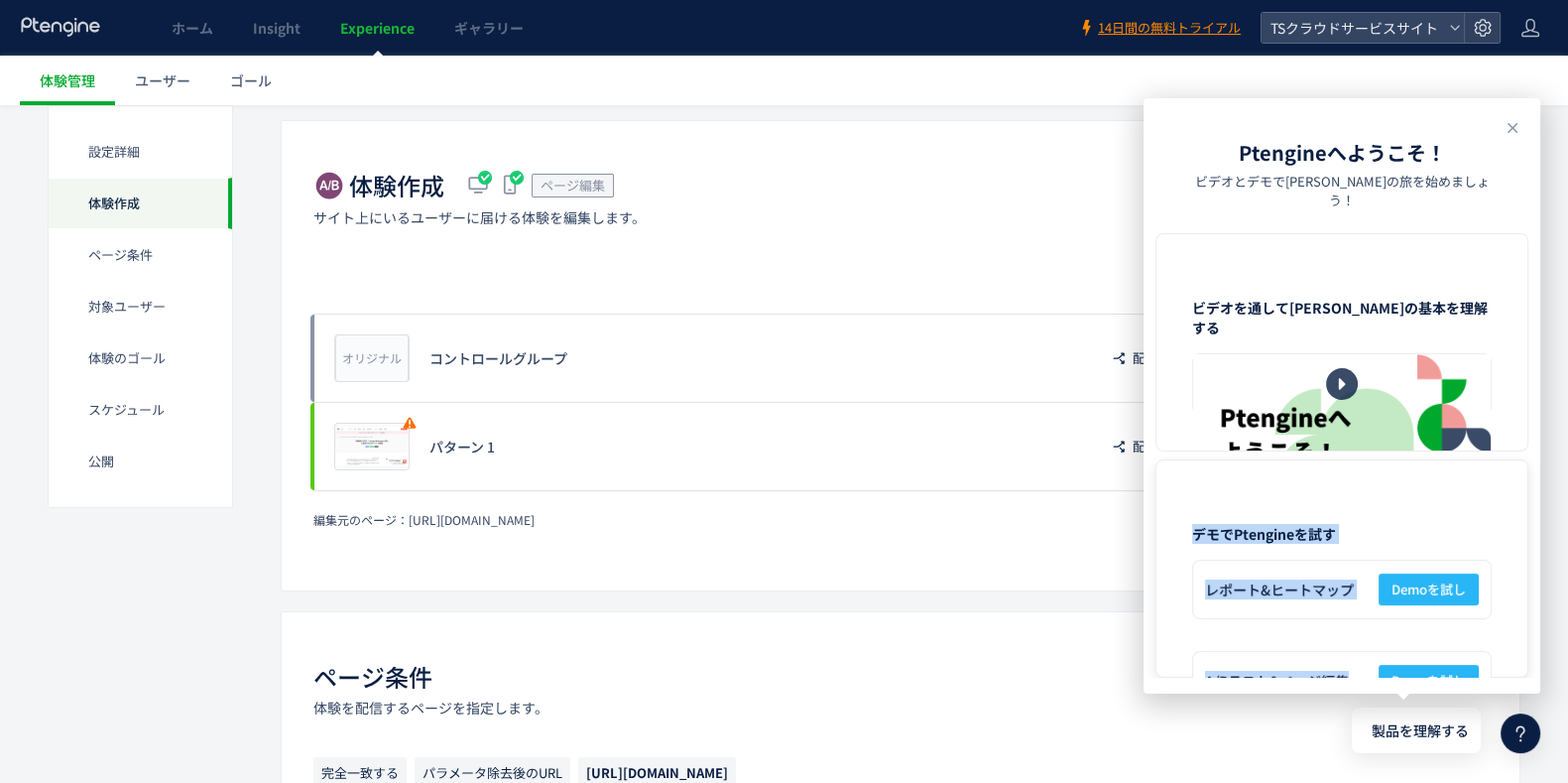 scroll, scrollTop: 645, scrollLeft: 0, axis: vertical 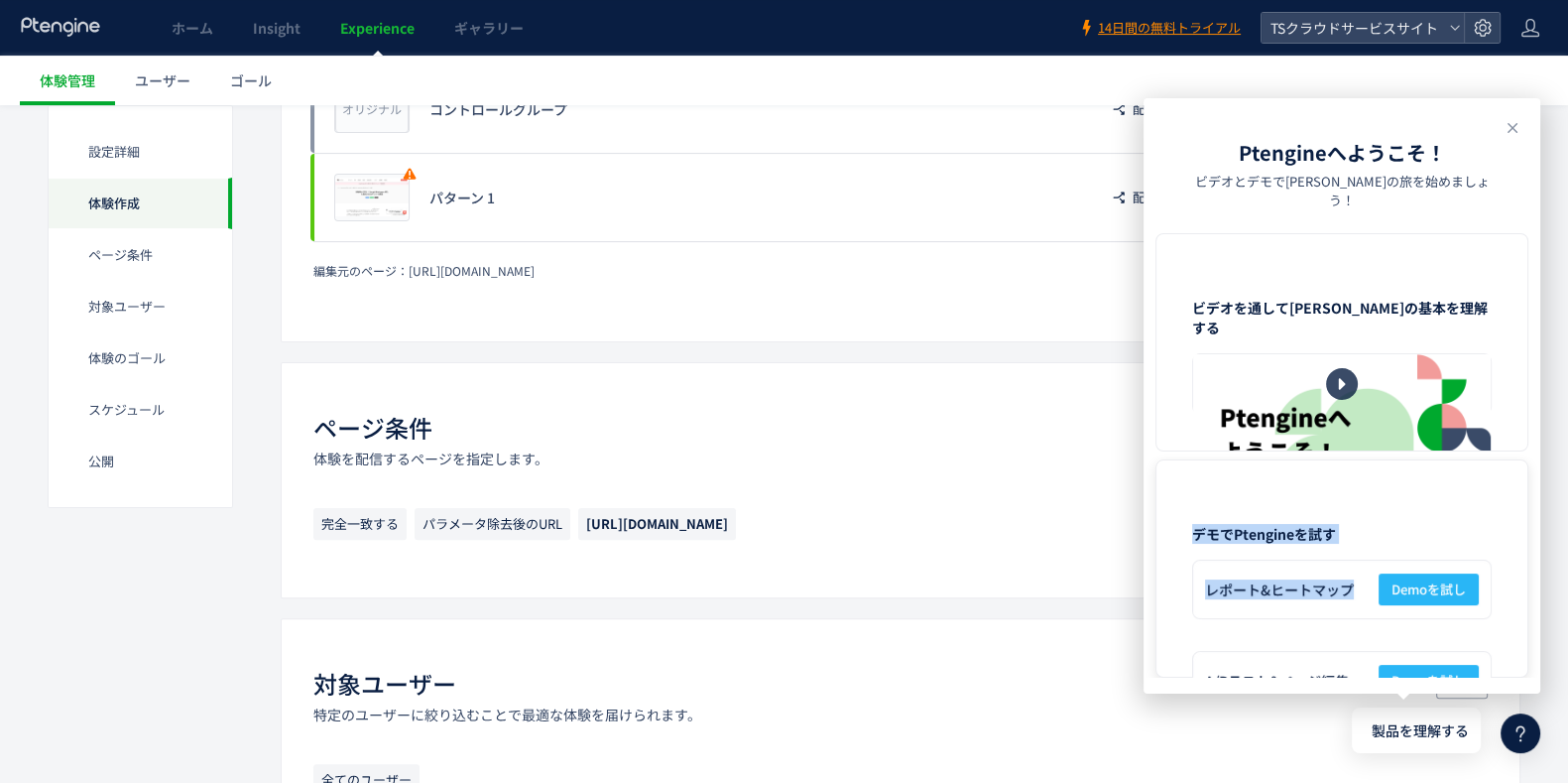 drag, startPoint x: 1147, startPoint y: 449, endPoint x: 1479, endPoint y: 598, distance: 363.9025 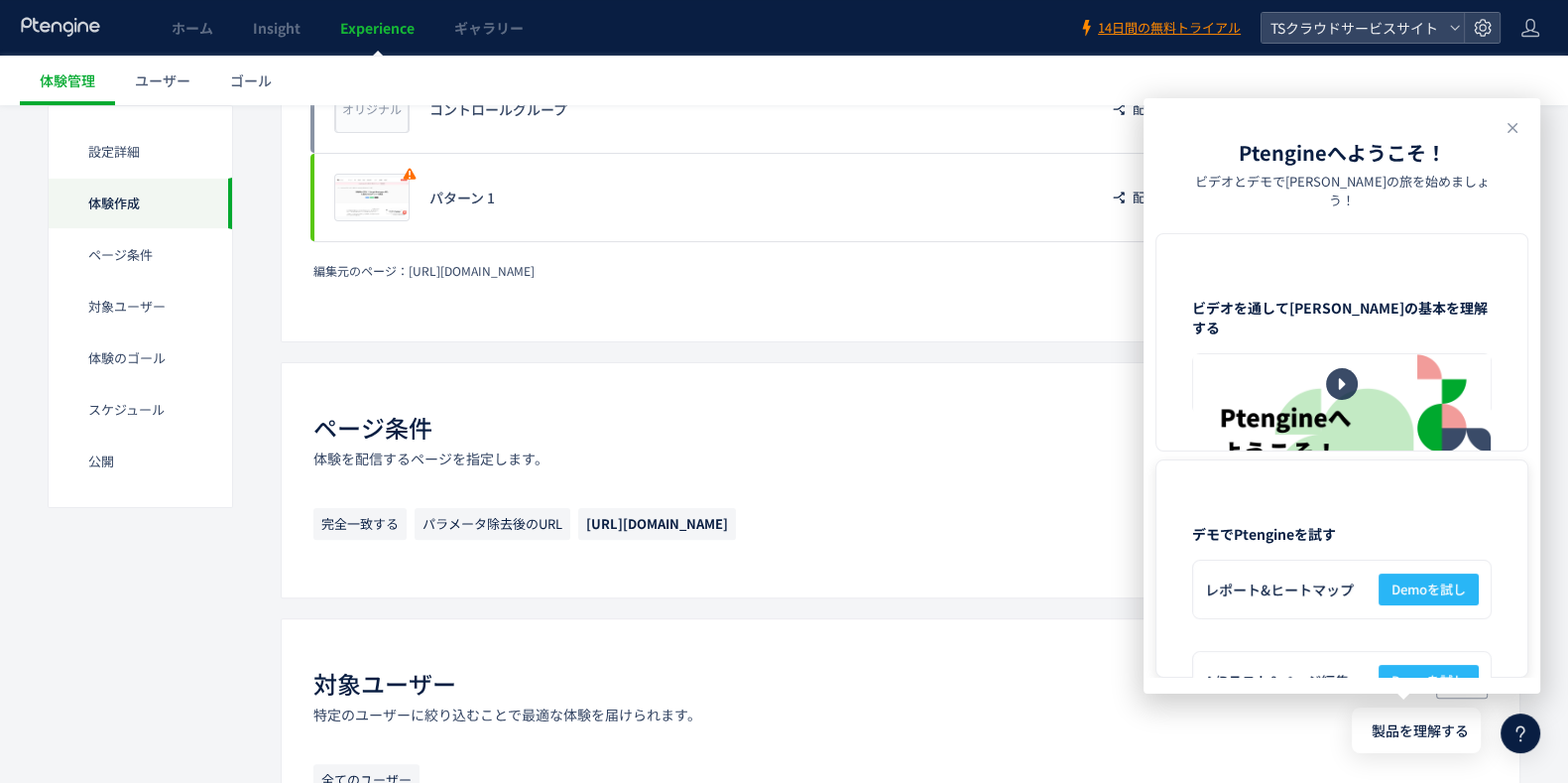 click on "デモでPtengineを試す レポート&ヒートマップ Demoを試し A/Bテスト&ページ編集 Demoを試し" at bounding box center [1342, 569] 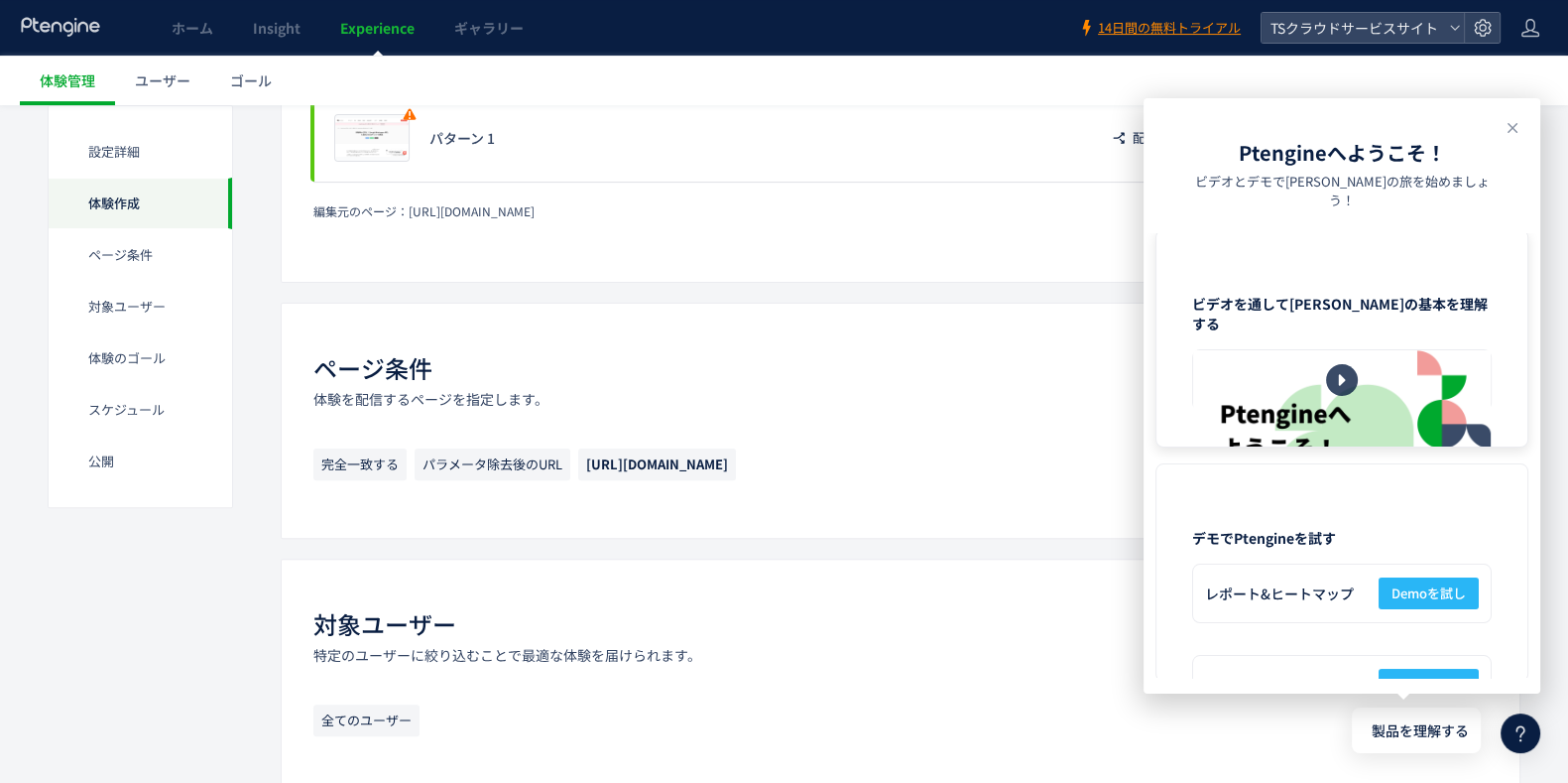 scroll, scrollTop: 645, scrollLeft: 0, axis: vertical 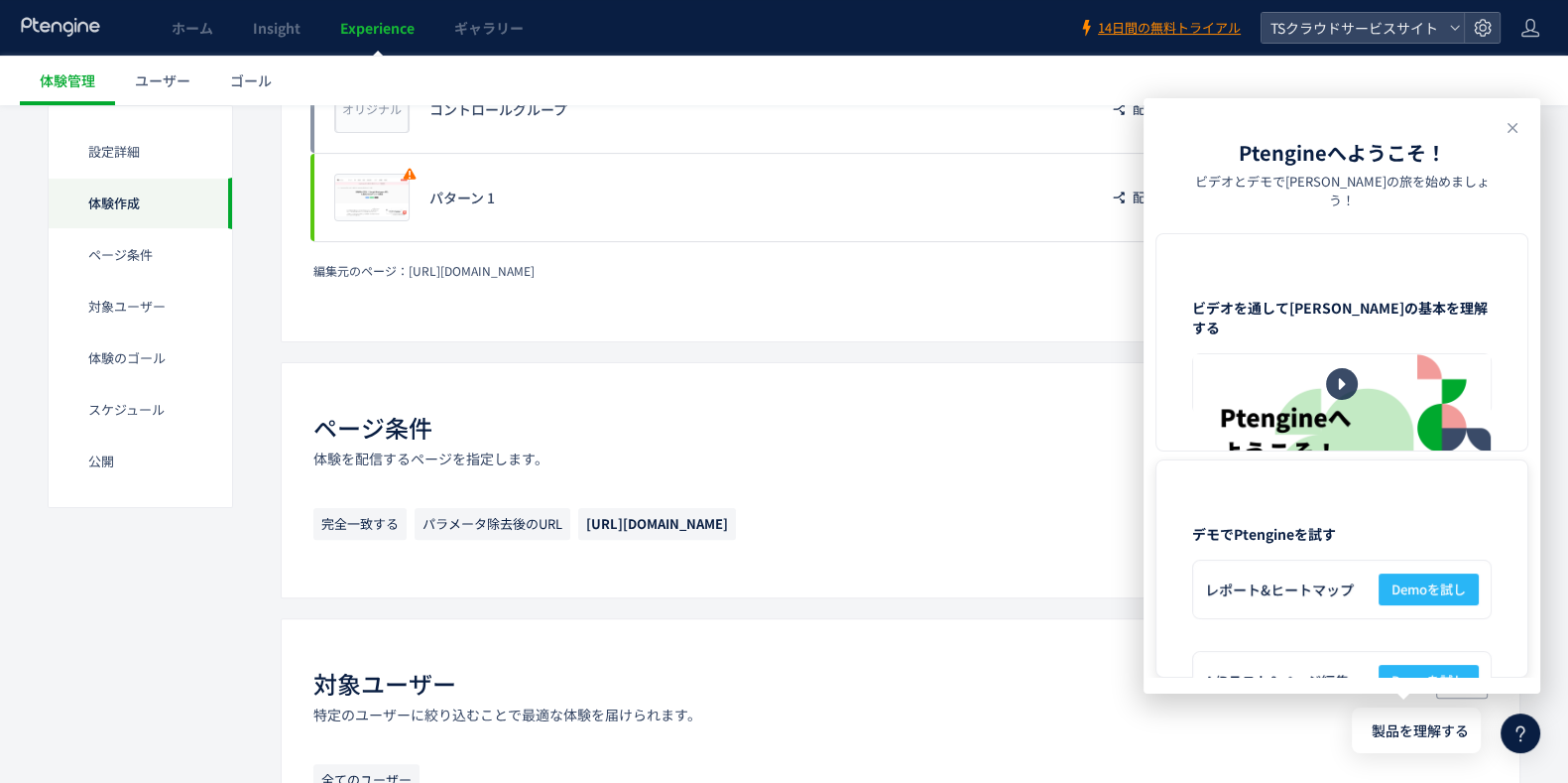 click on "A/Bテスト&ページ編集" at bounding box center [1342, 681] 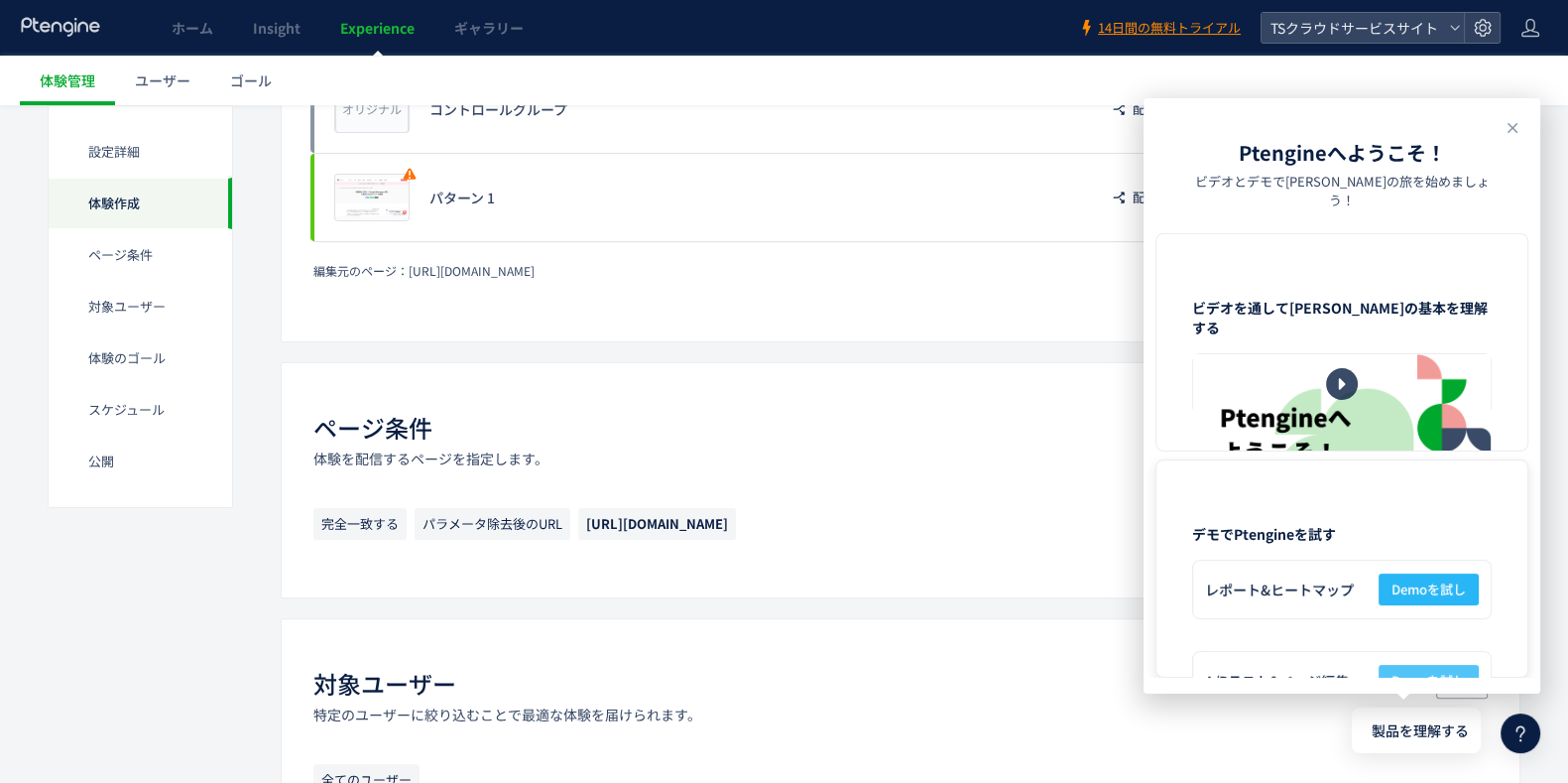 click on "Demoを試し" at bounding box center (1428, 681) 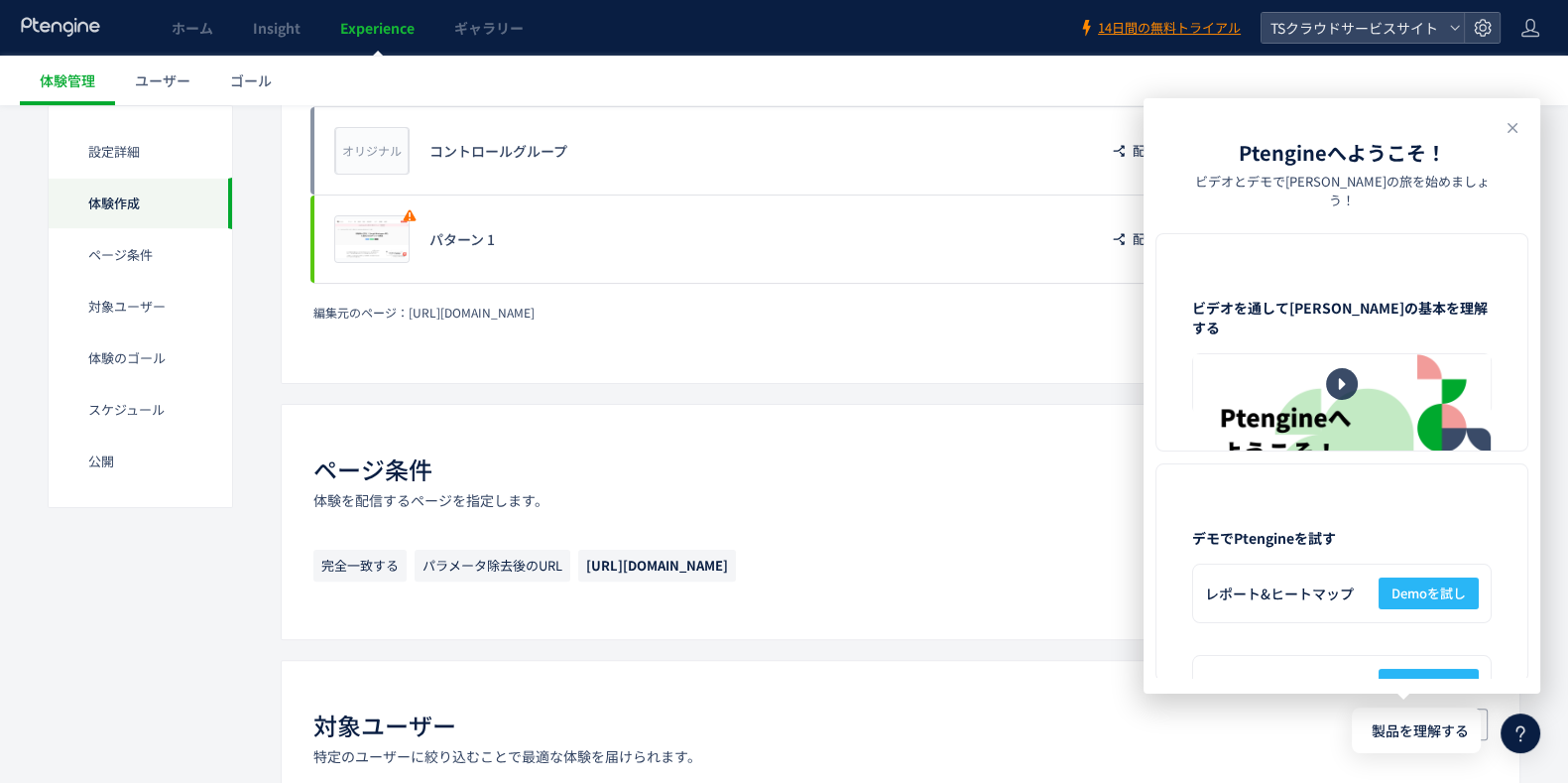 scroll, scrollTop: 396, scrollLeft: 0, axis: vertical 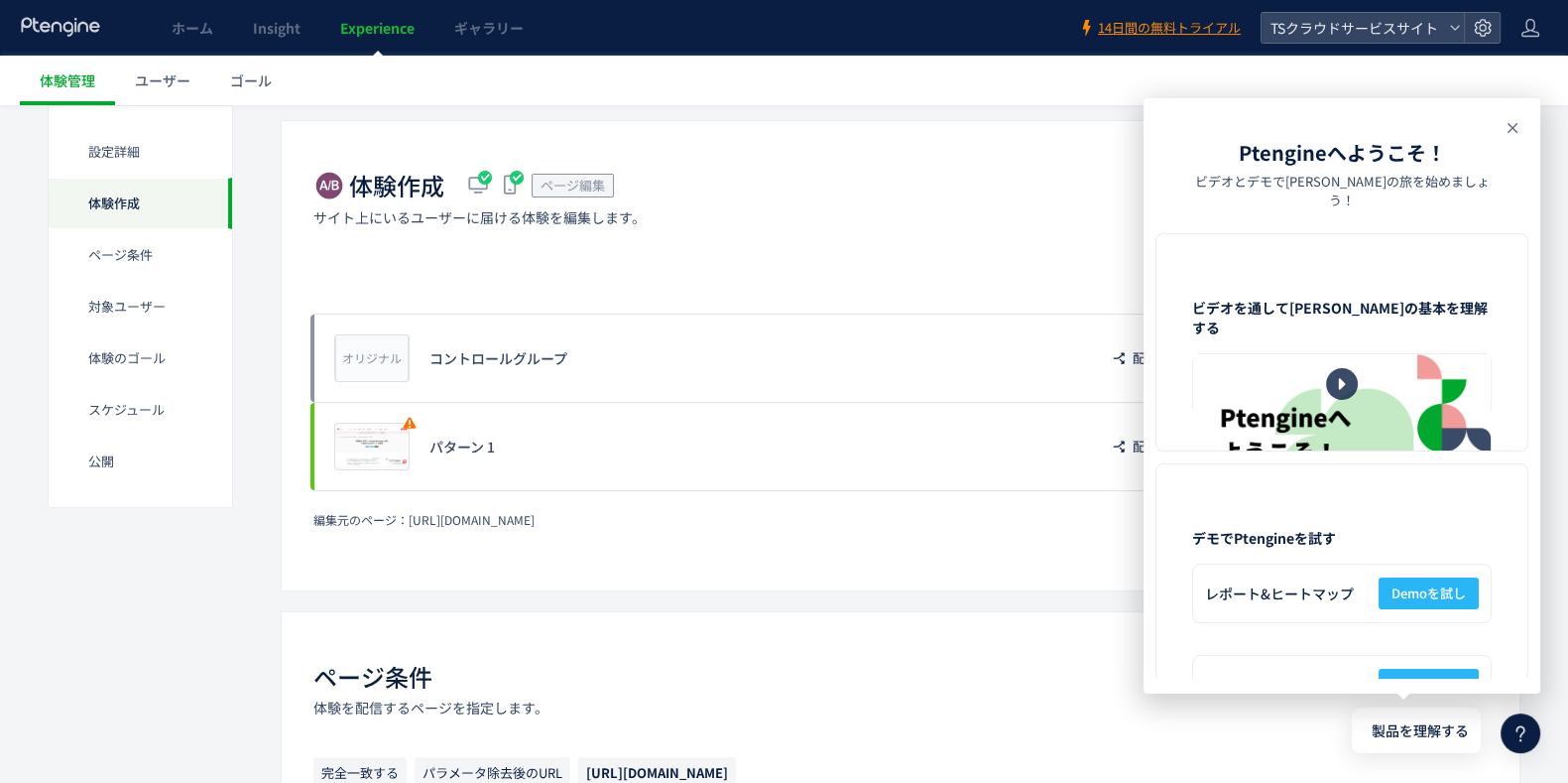 click 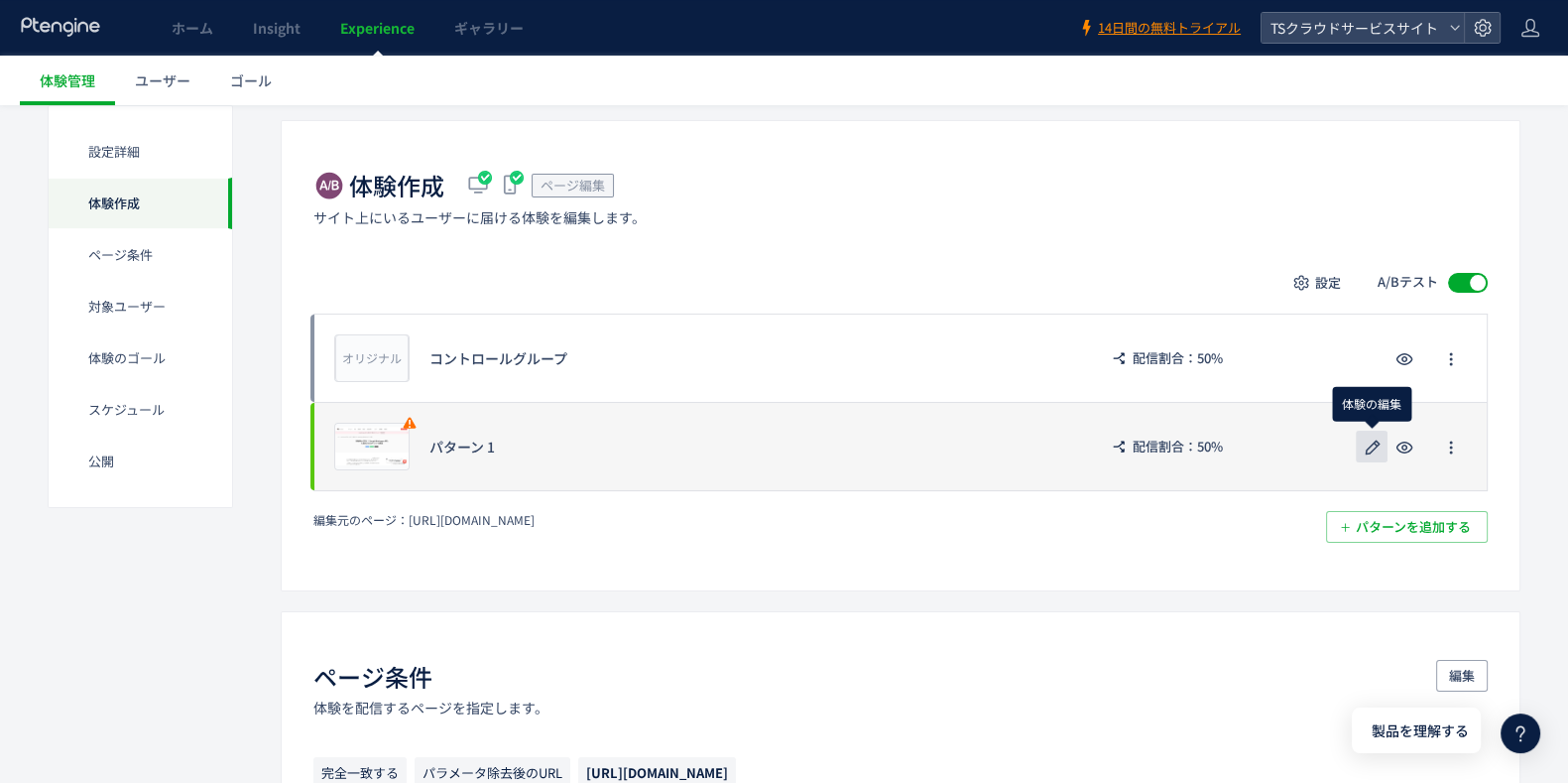 click 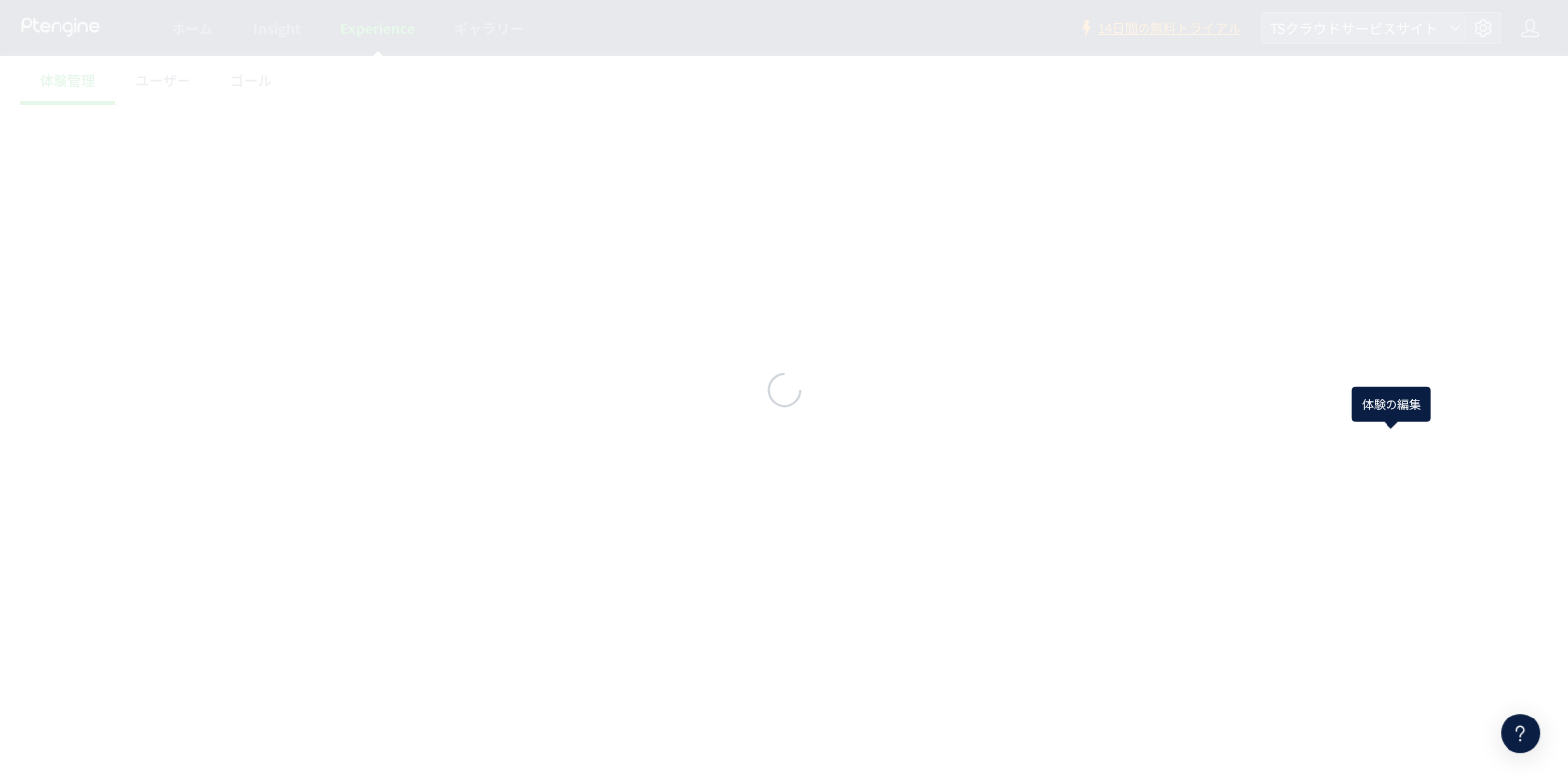 scroll, scrollTop: 0, scrollLeft: 0, axis: both 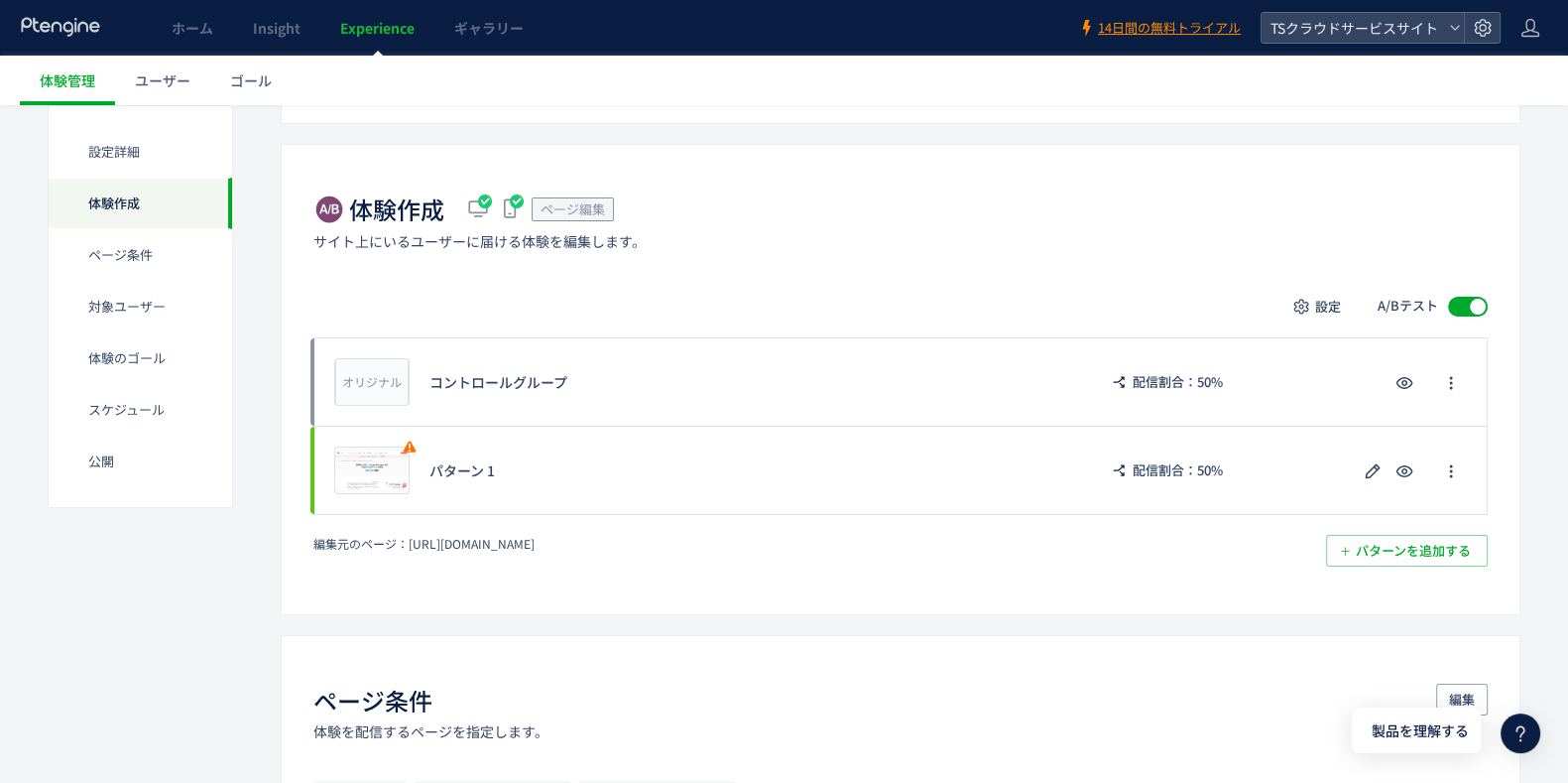 click at bounding box center [1478, 307] 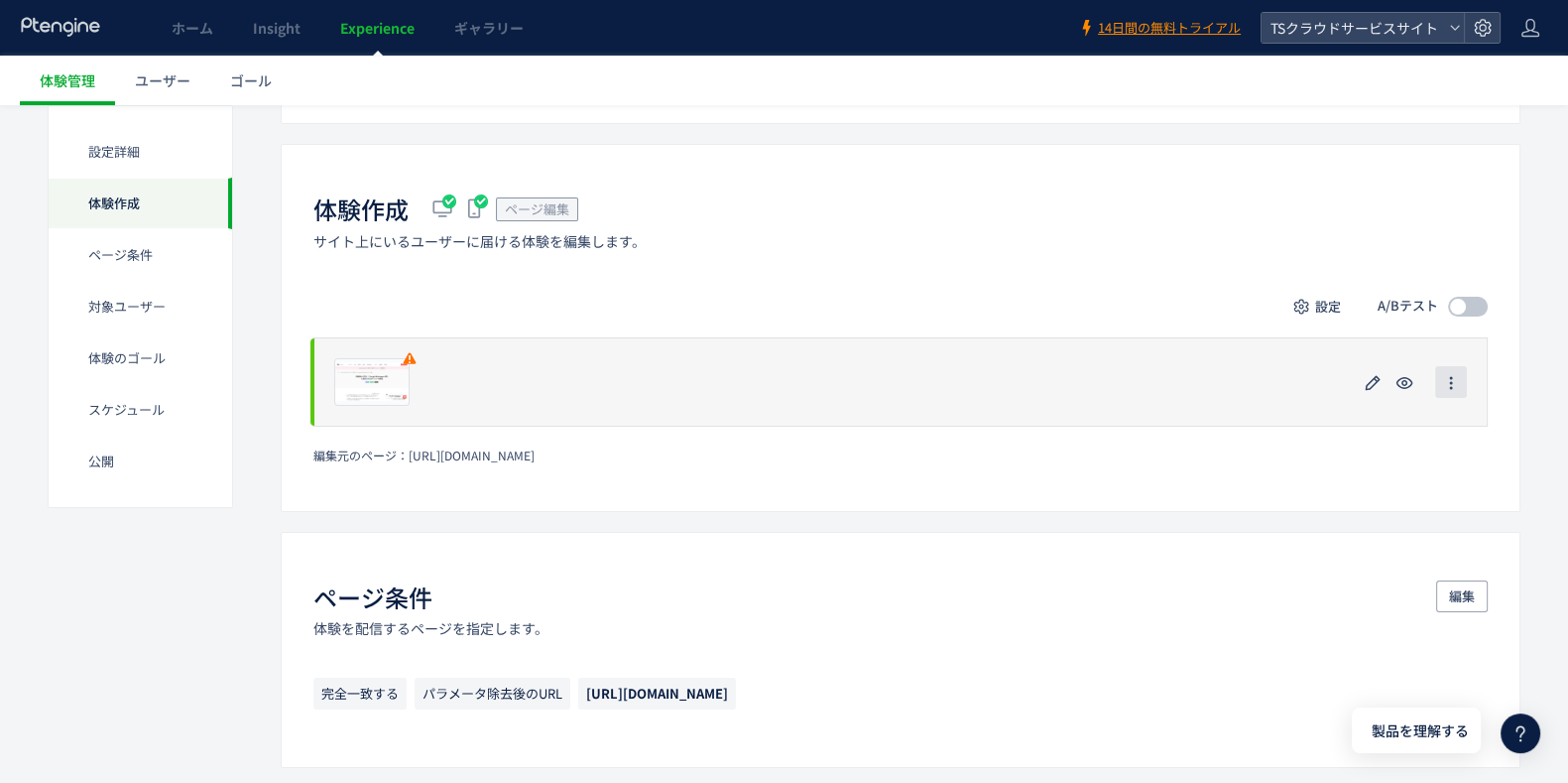click 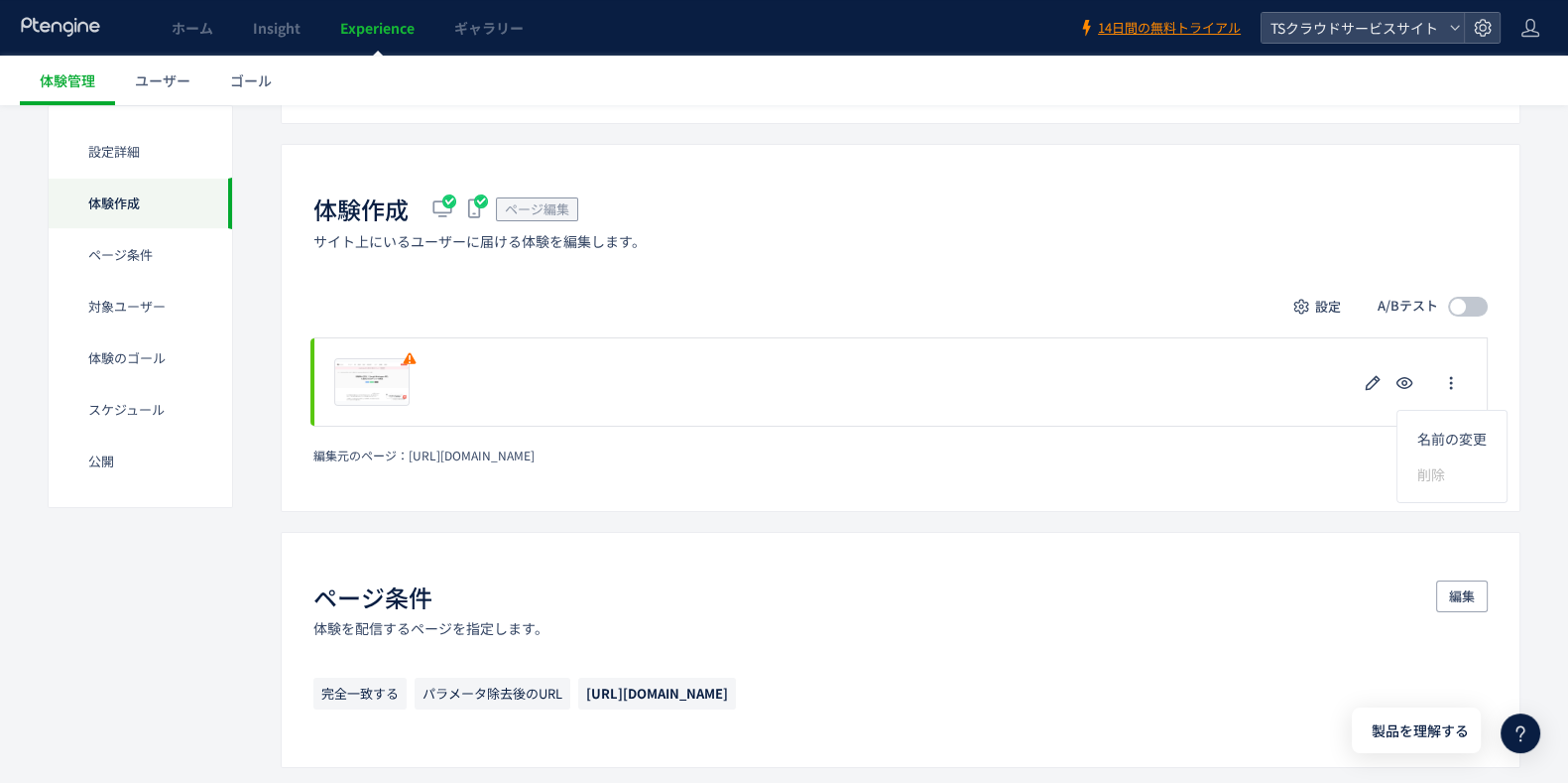 click on "体験作成  ページ編集 サイト上にいるユーザーに届ける体験を編集します。 設定 A/Bテスト プレビュー 削除の確認 キャンセル 削除 一時停止の確認 キャンセル 確定 編集元のページ：  [URL][DOMAIN_NAME] 配信割合 キャンセル 確定 A/Bテストを停止する キャンセル A/Bテストを停止" at bounding box center (901, 327) 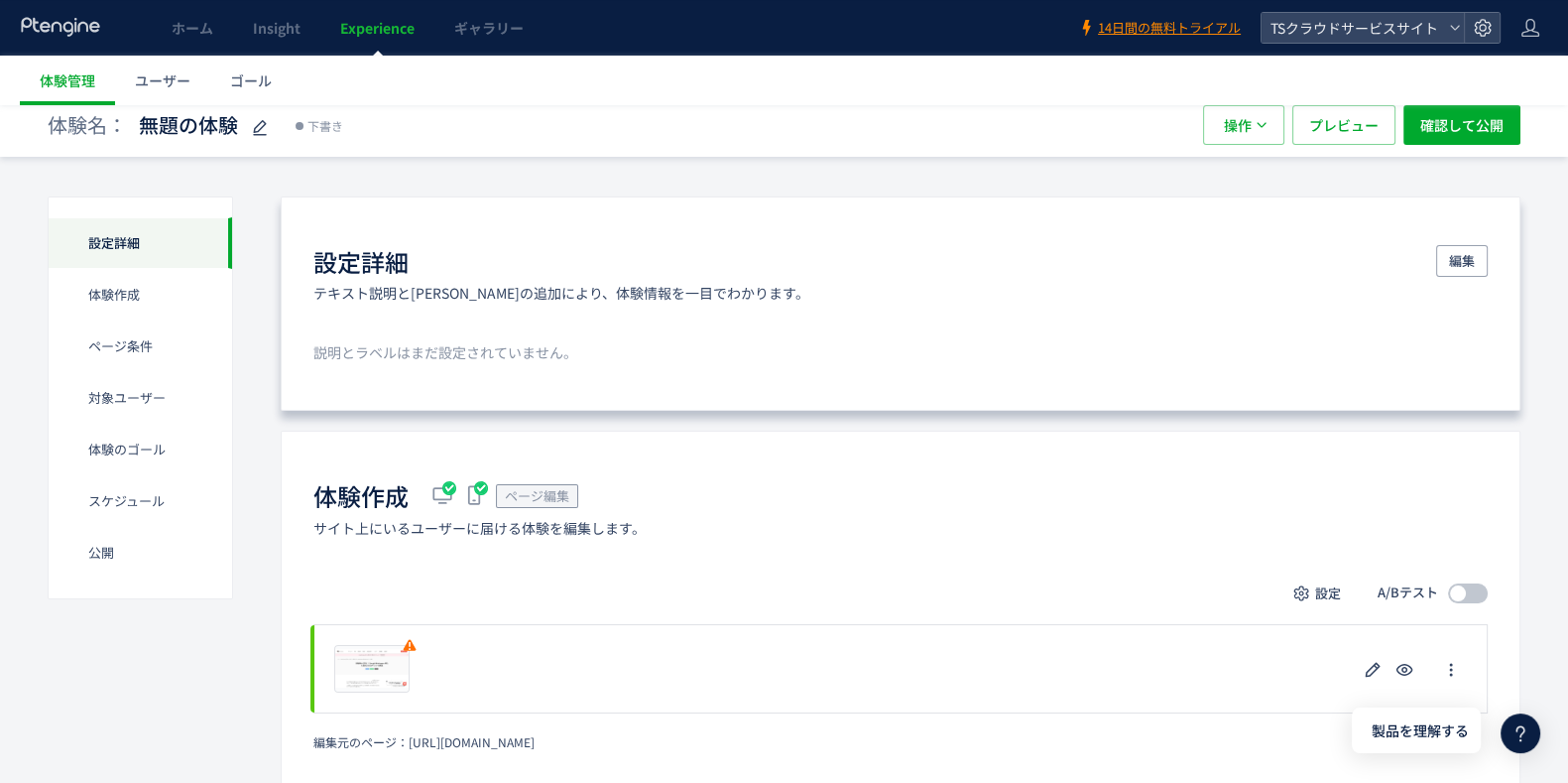 scroll, scrollTop: 0, scrollLeft: 0, axis: both 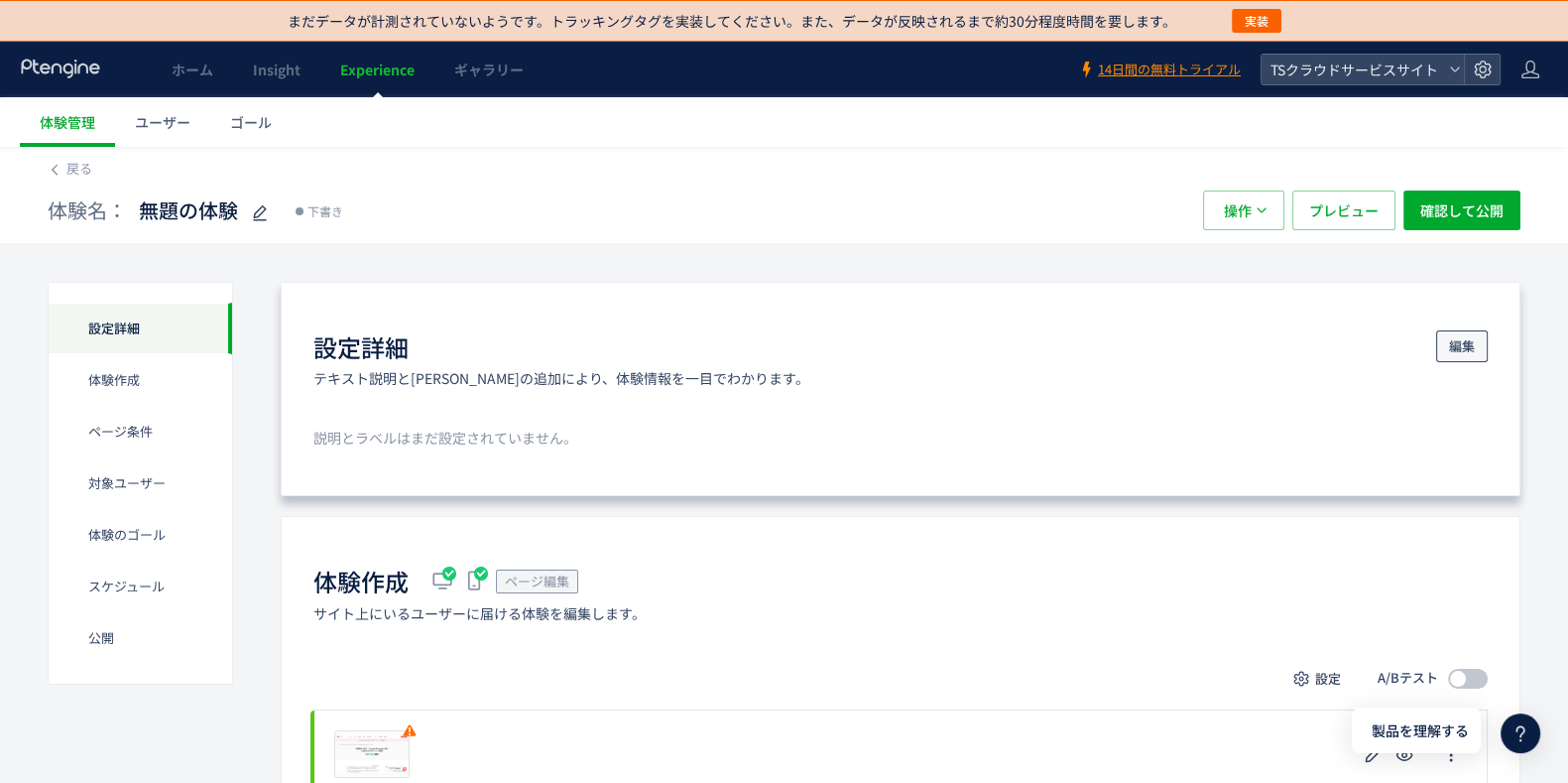 click on "編集" at bounding box center (1462, 346) 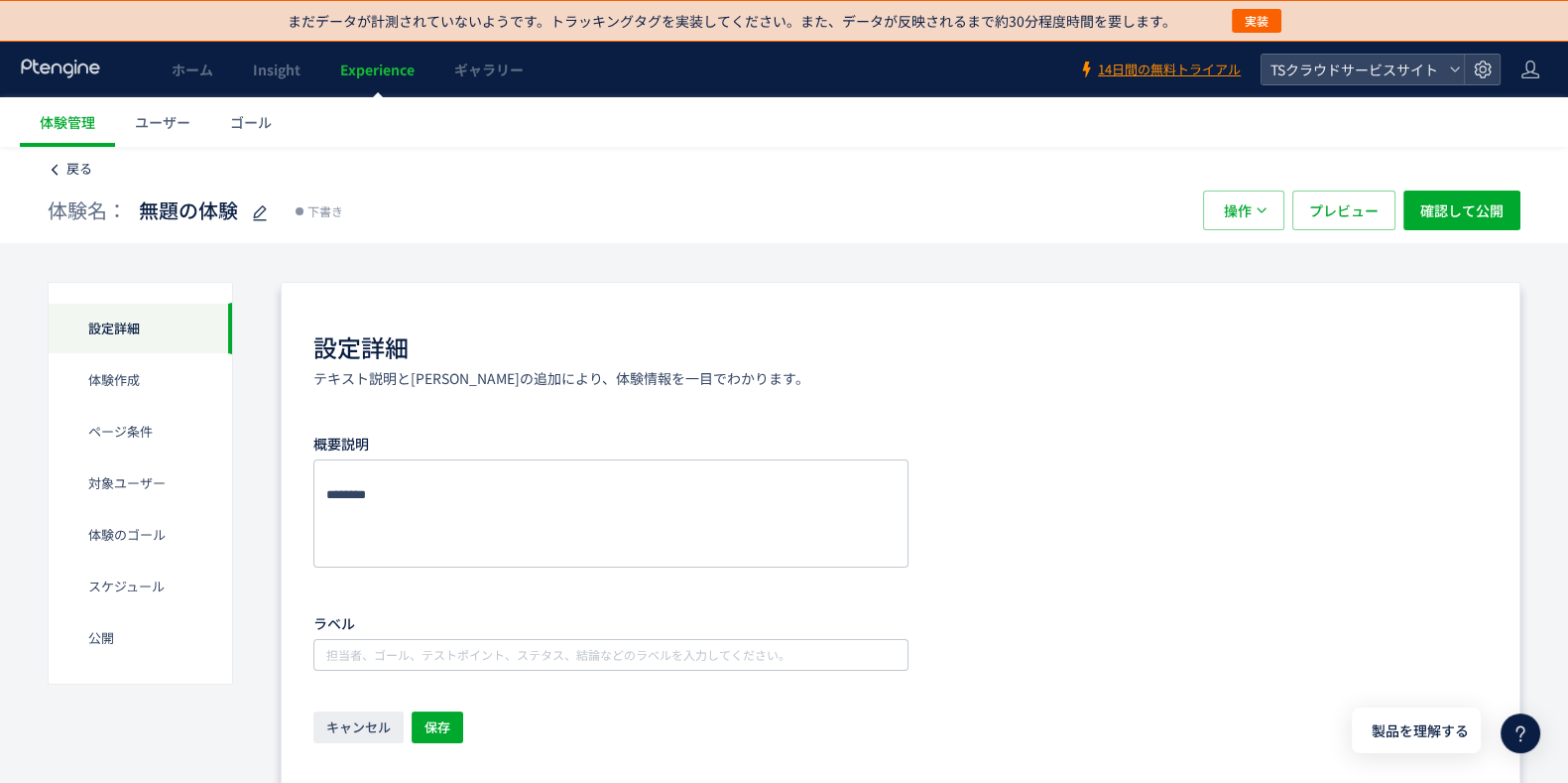 click on "戻る" 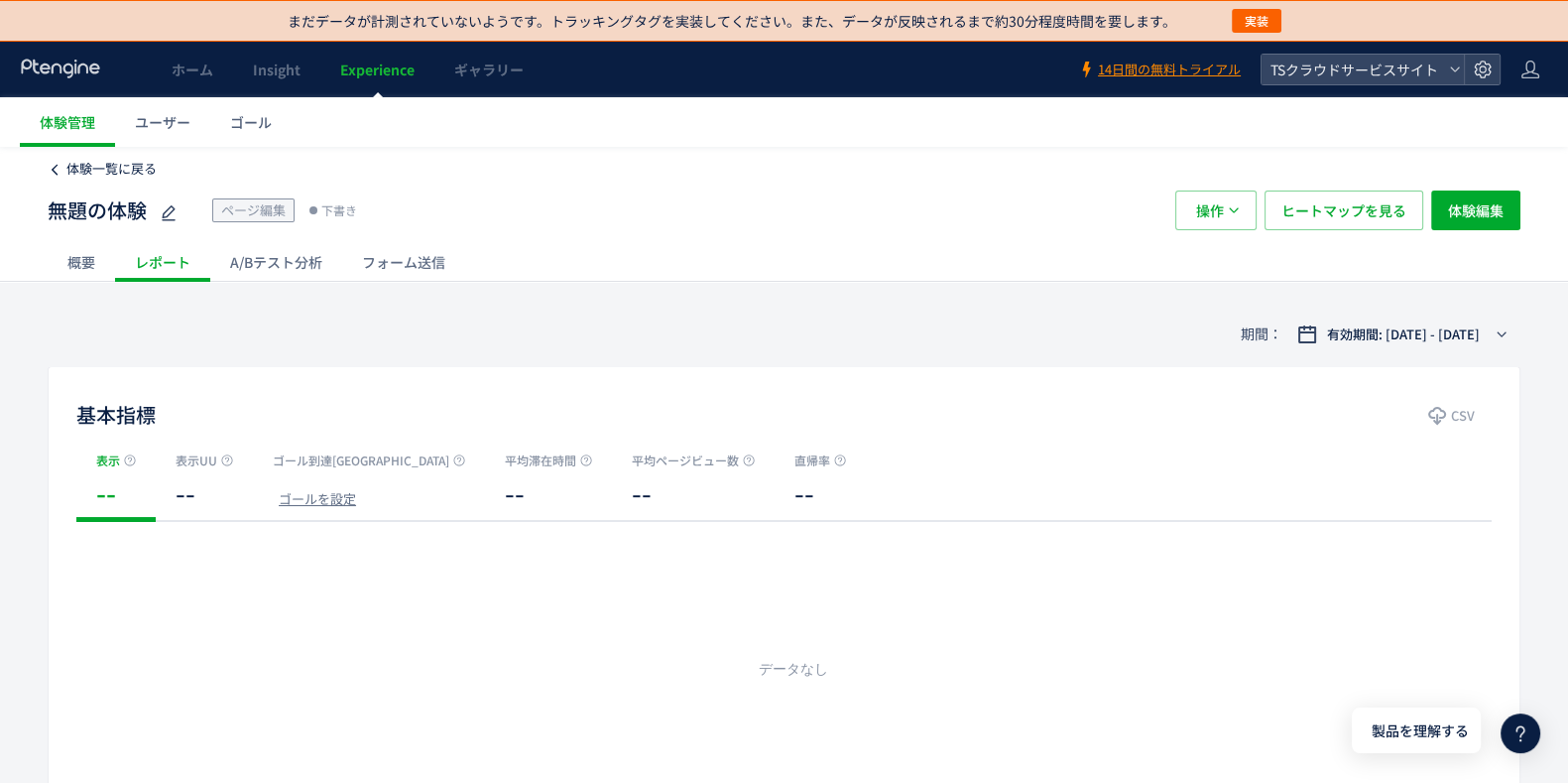 click on "体験一覧に戻る" at bounding box center (102, 169) 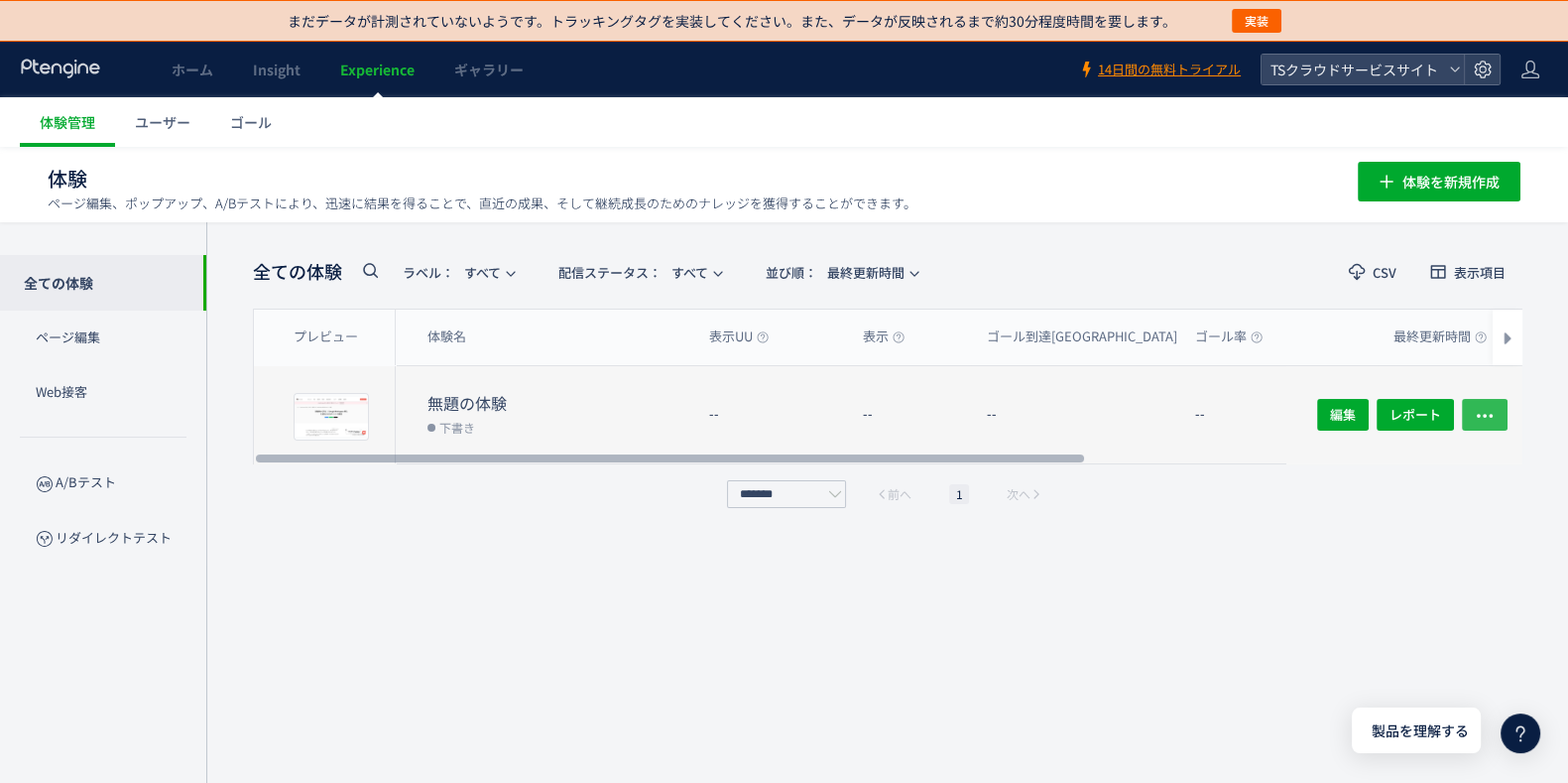 click 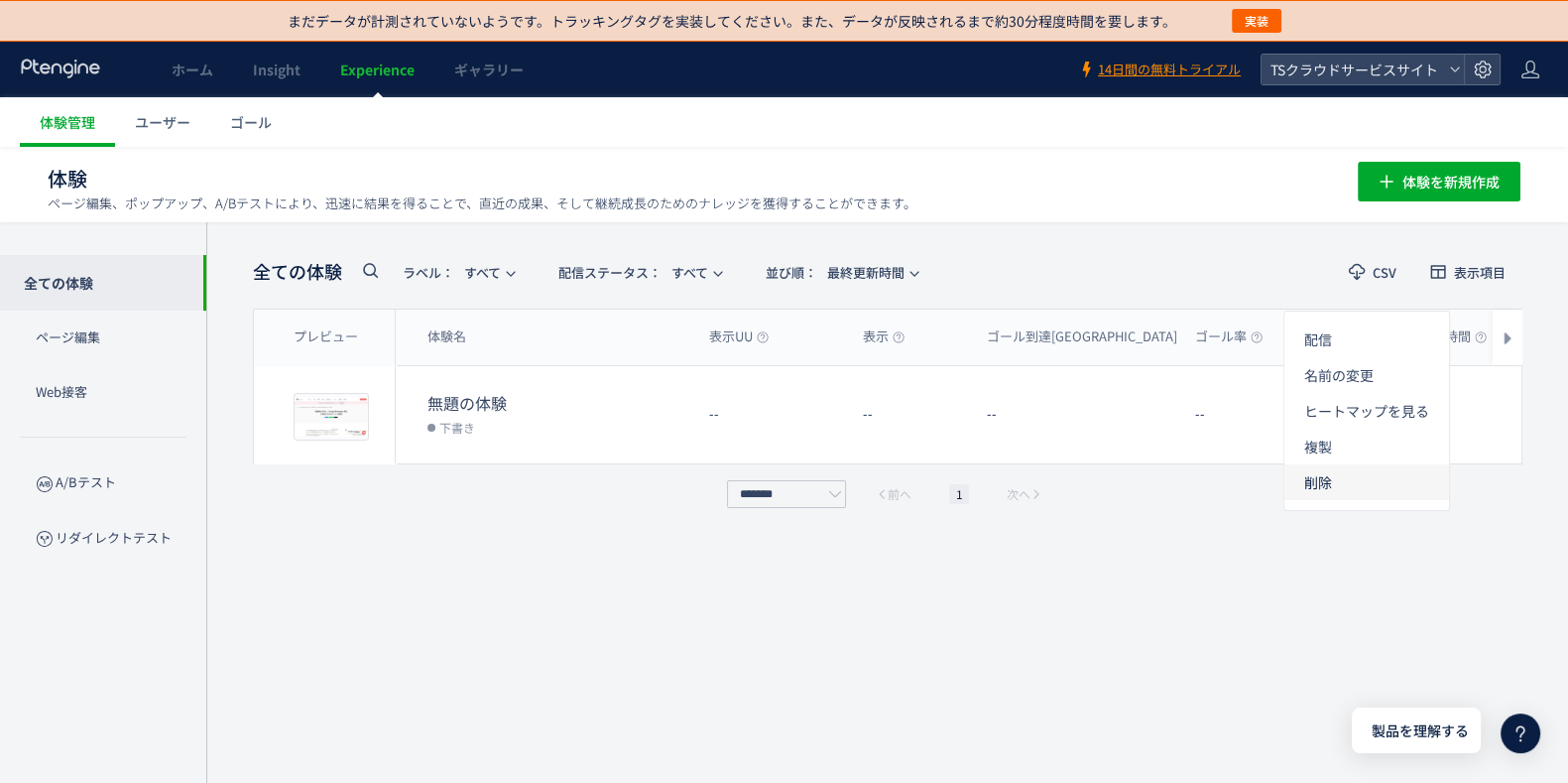 click on "削除" 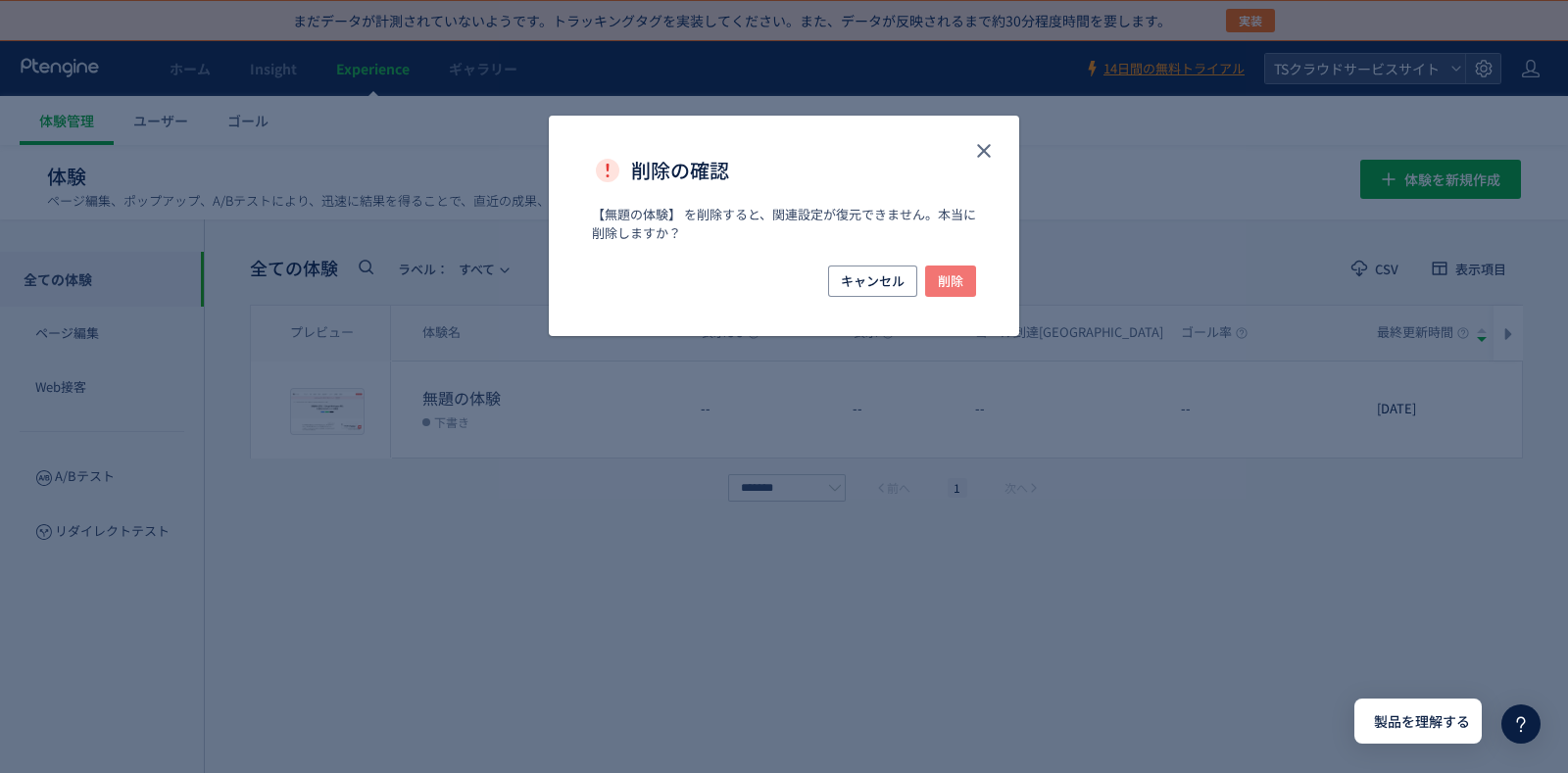 click on "削除" at bounding box center (951, 281) 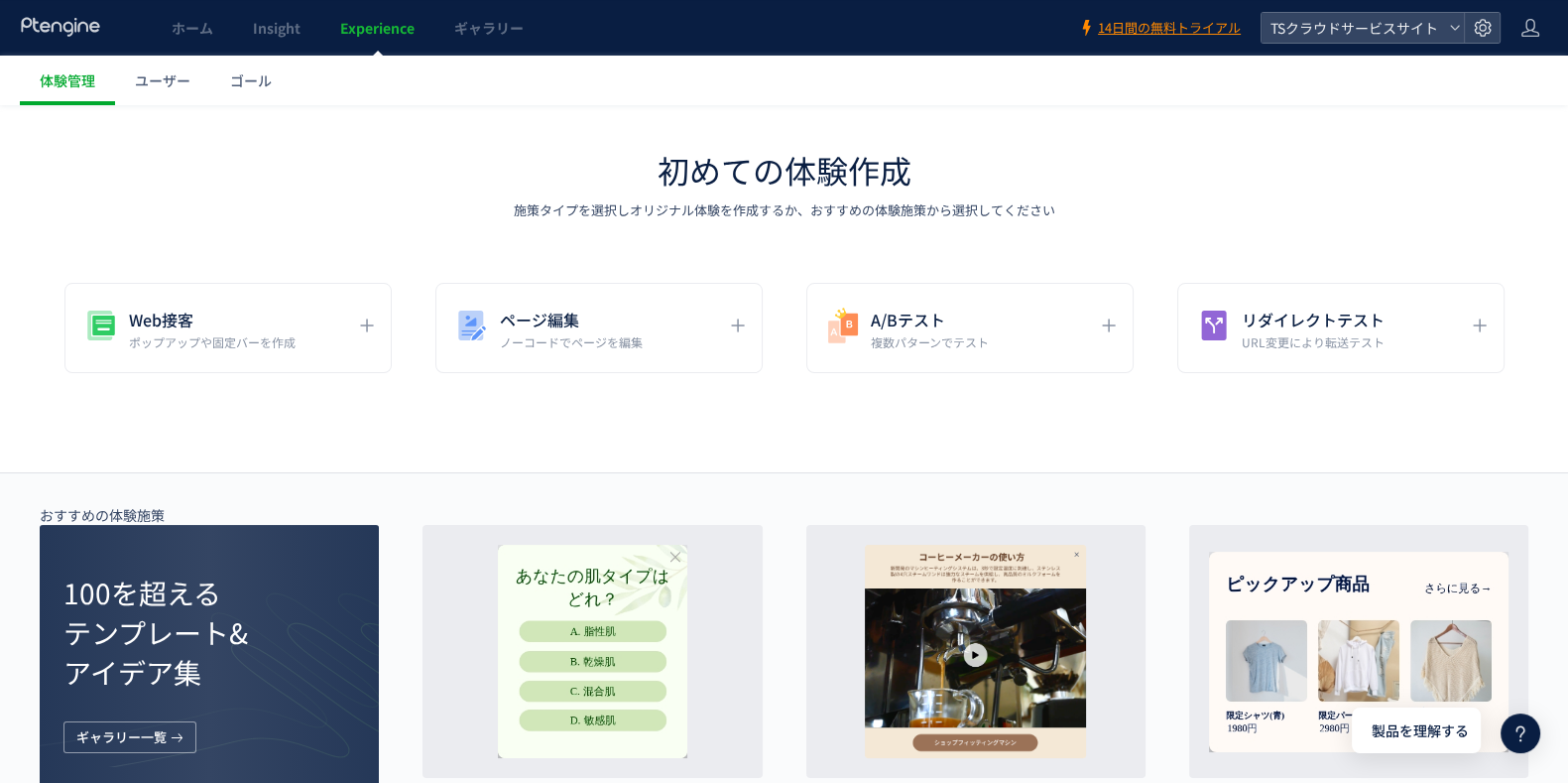 scroll, scrollTop: 0, scrollLeft: 0, axis: both 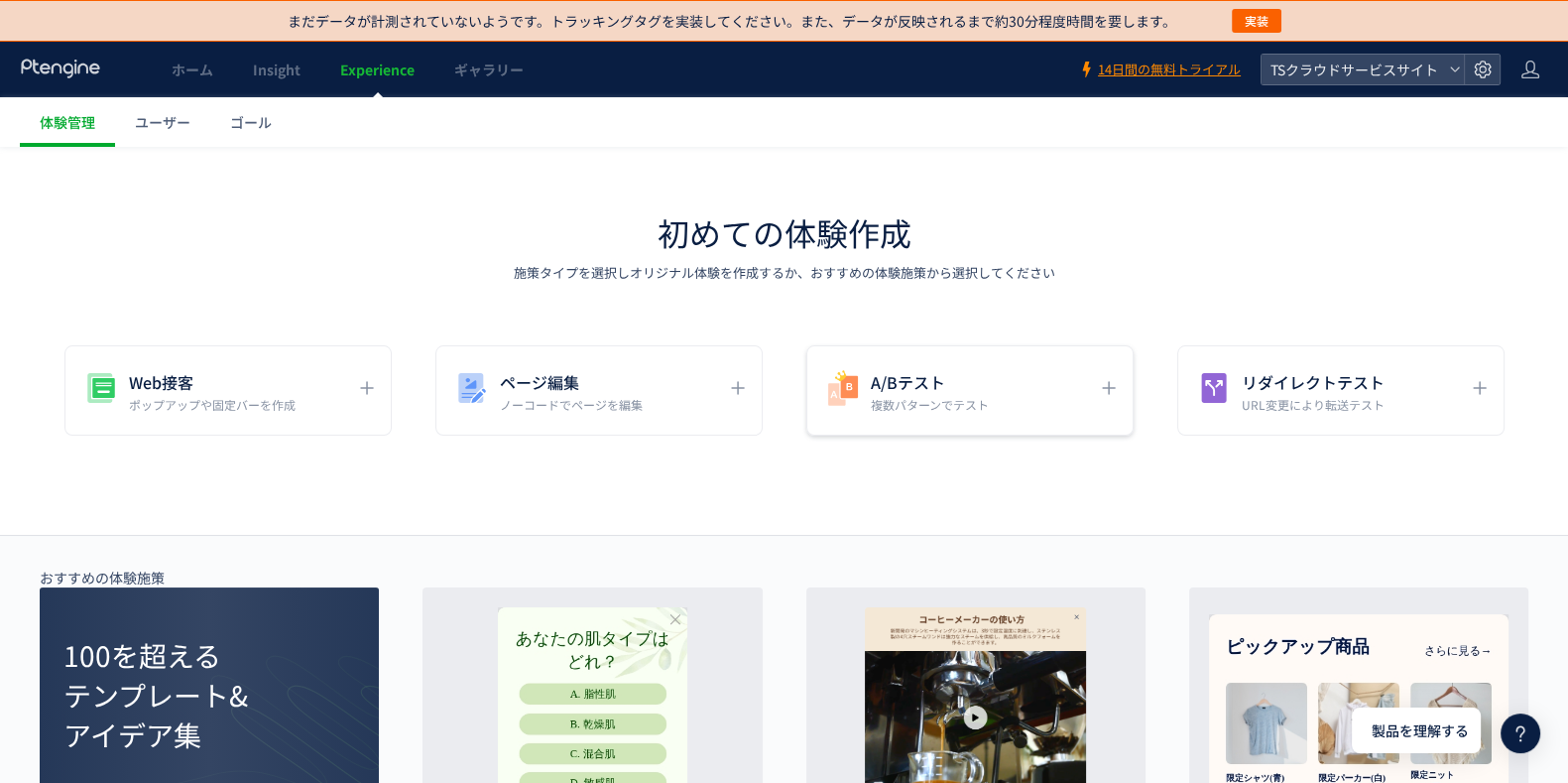 click on "複数パターンでテスト" at bounding box center [929, 404] 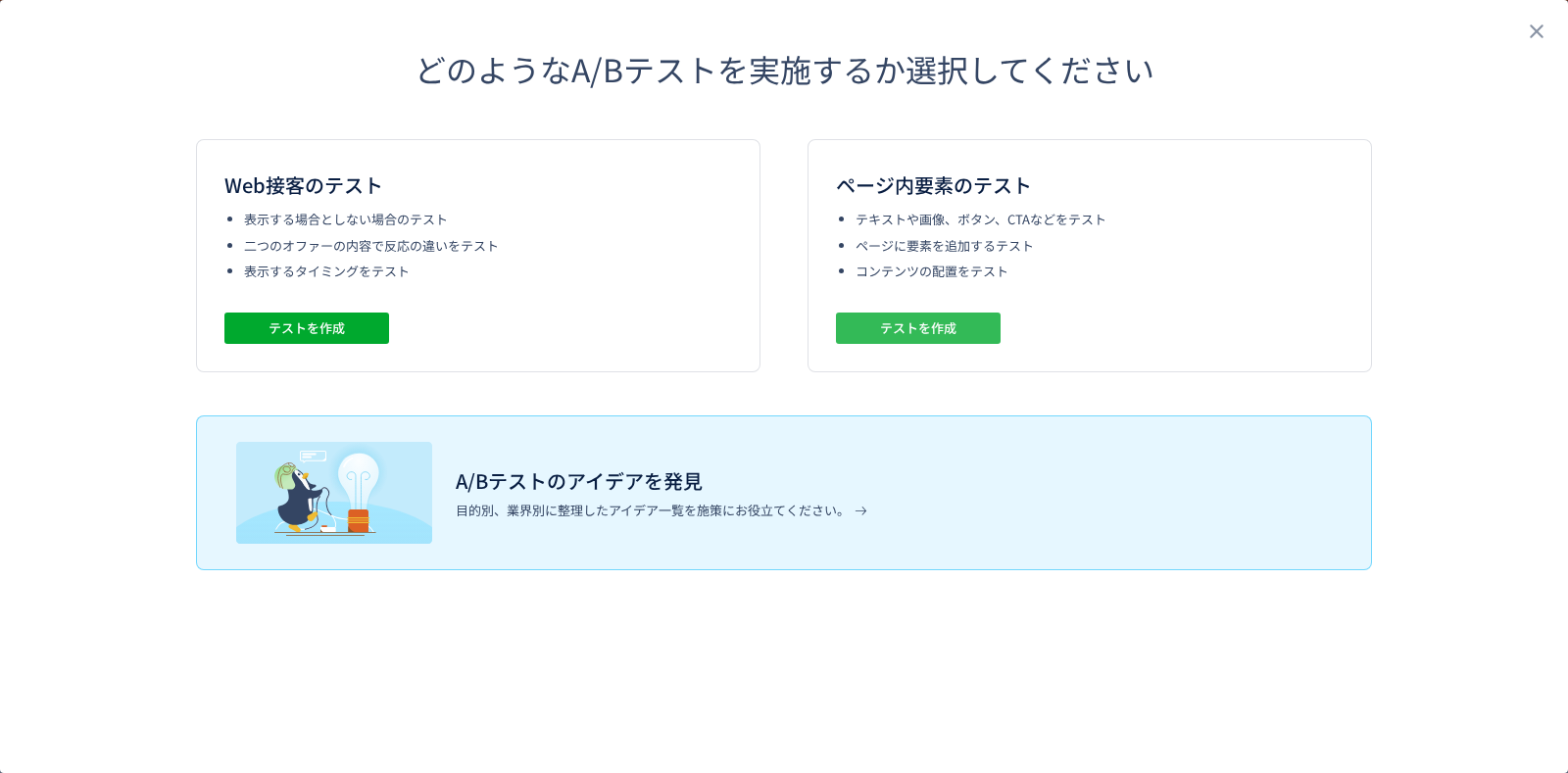 click on "テストを作成" at bounding box center [918, 328] 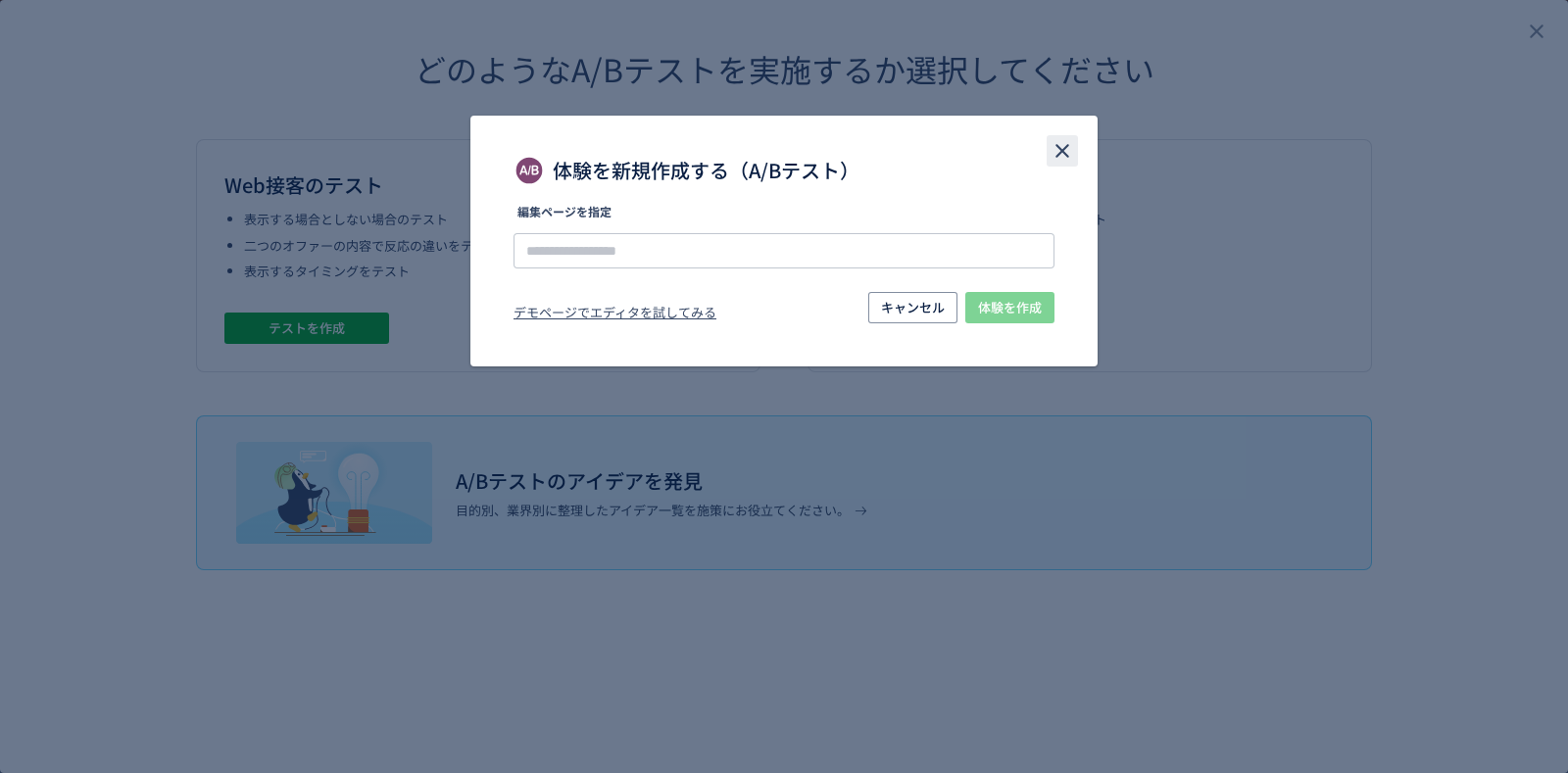 click 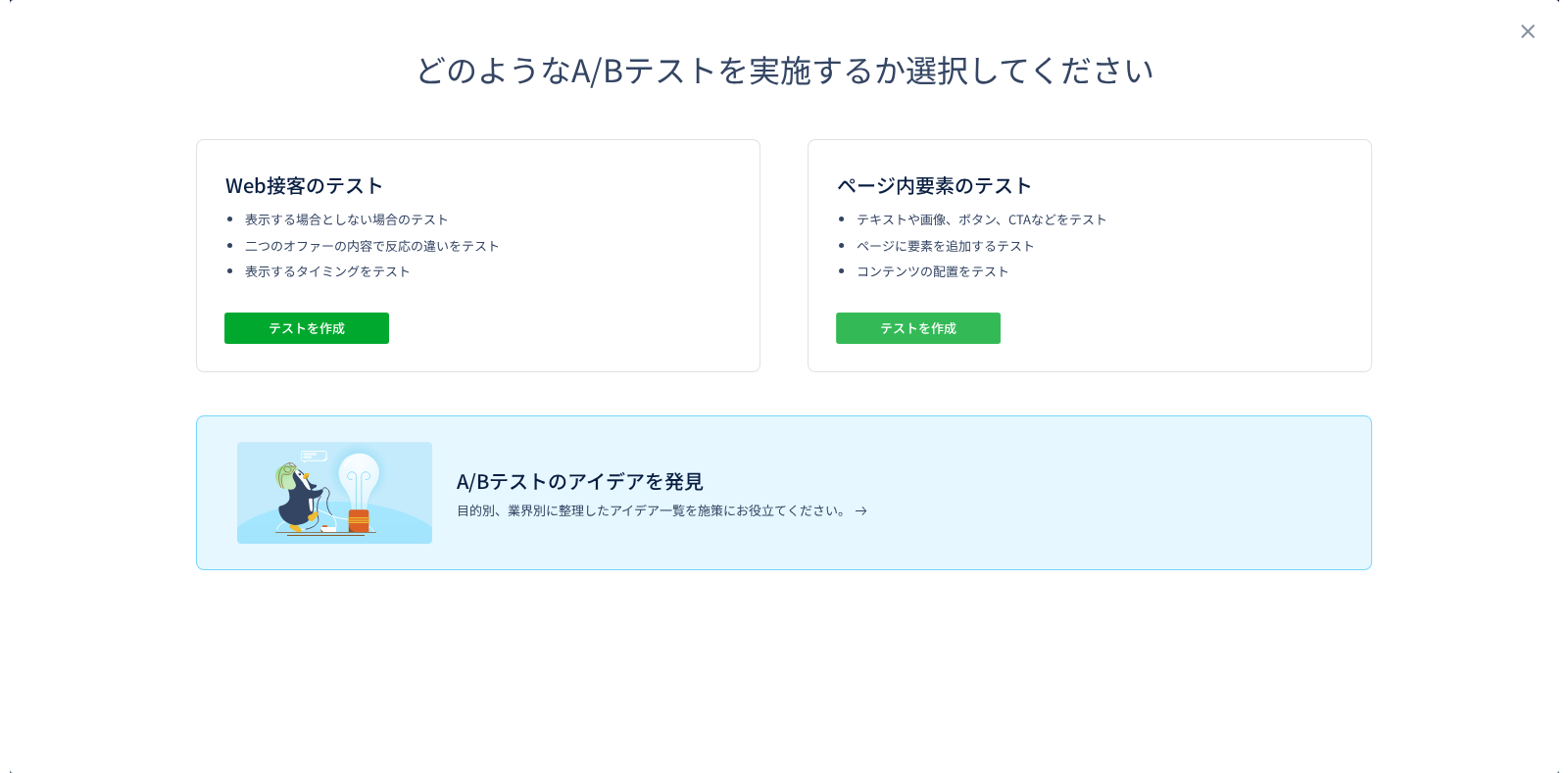 scroll, scrollTop: 121, scrollLeft: 0, axis: vertical 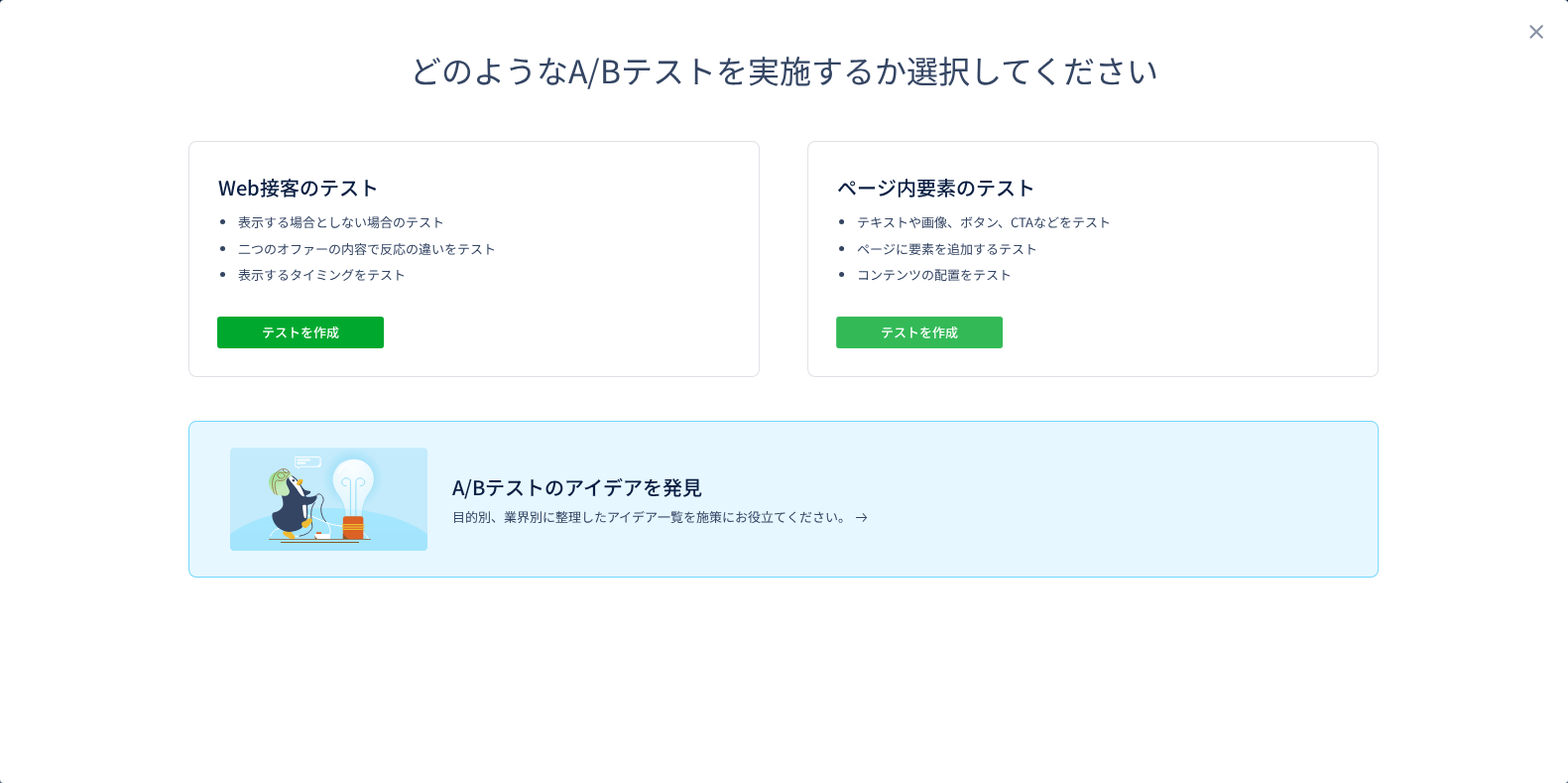 click on "テストを作成" at bounding box center (919, 332) 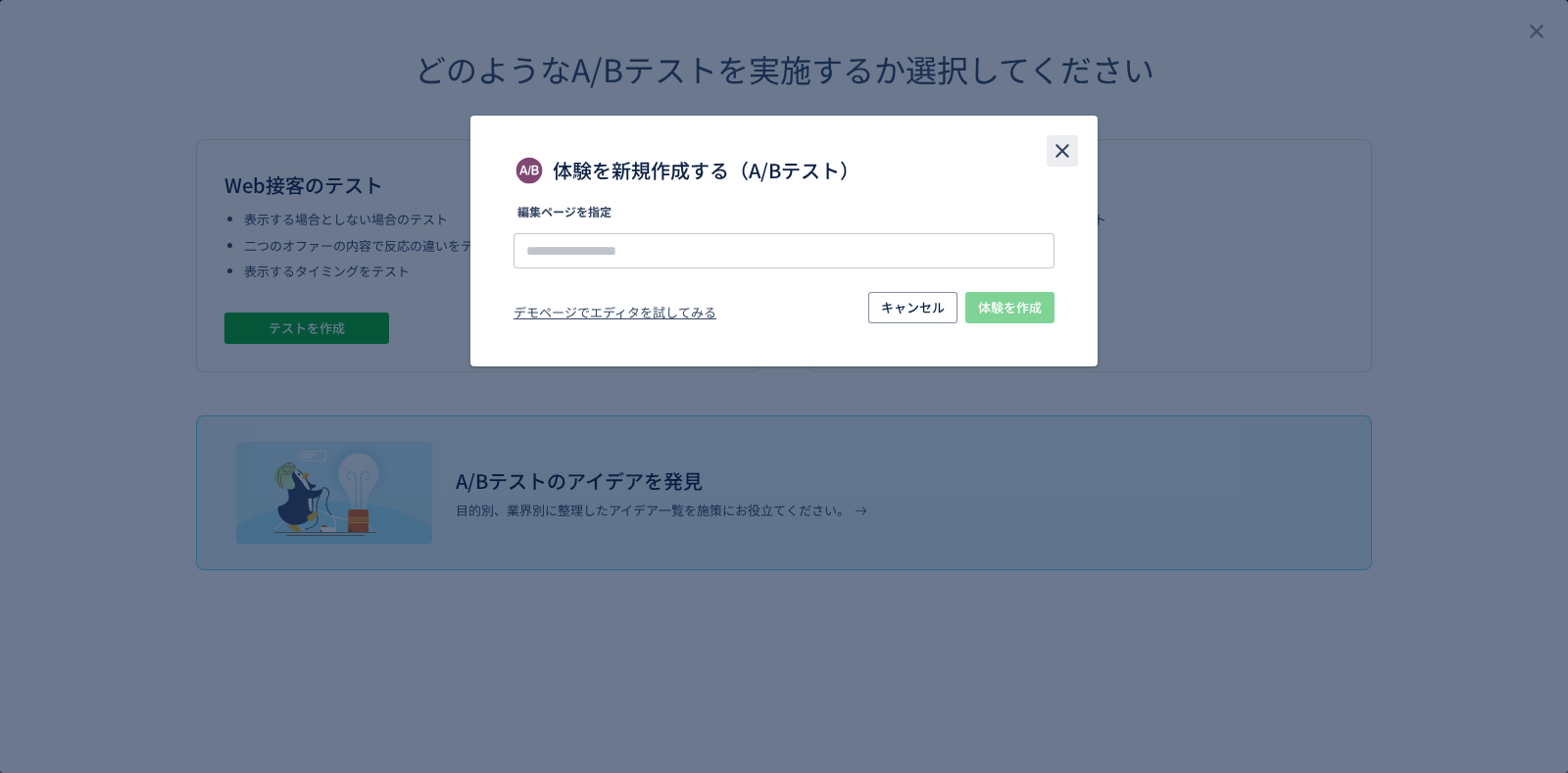 click 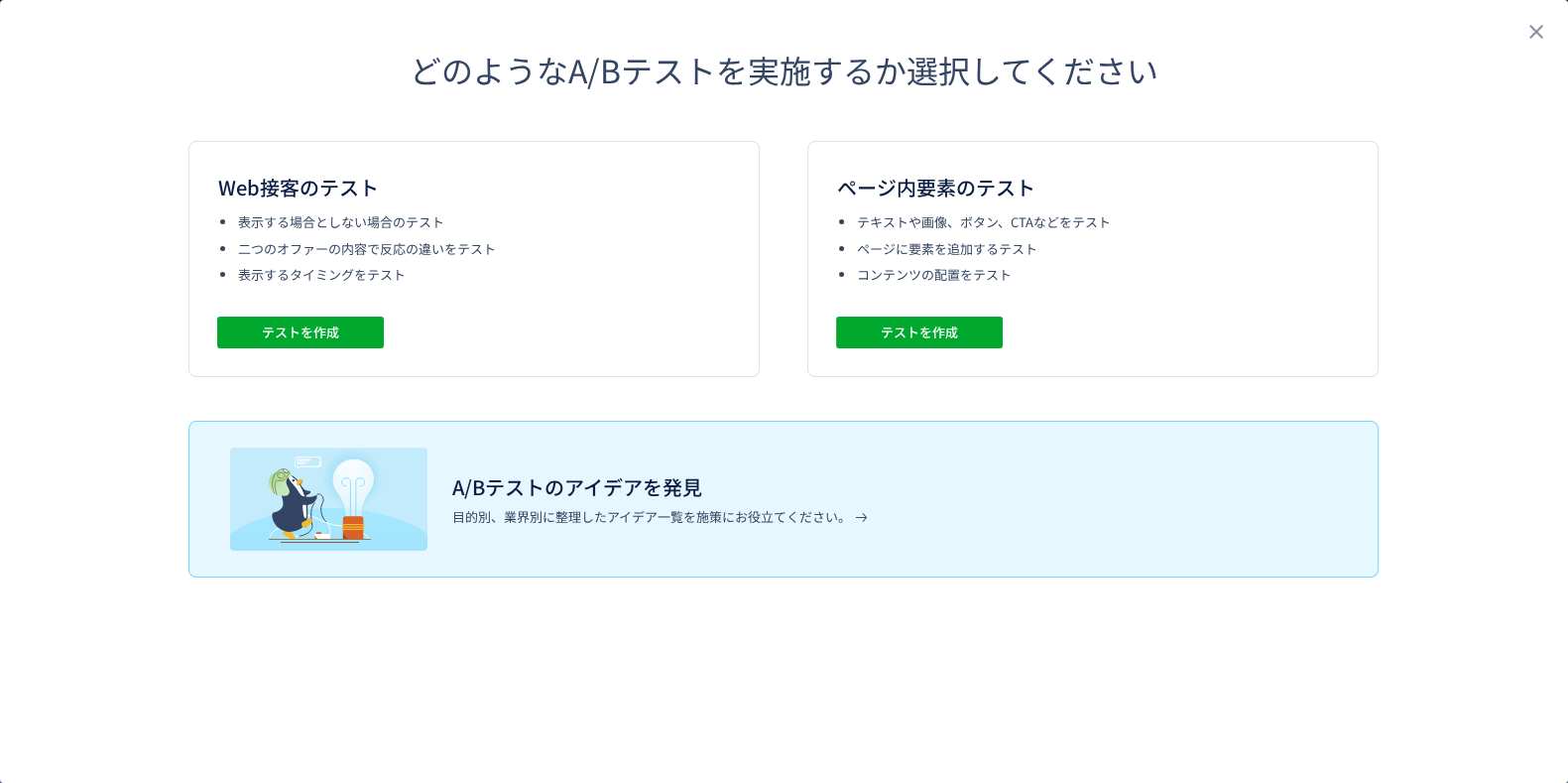 scroll, scrollTop: 1201, scrollLeft: 0, axis: vertical 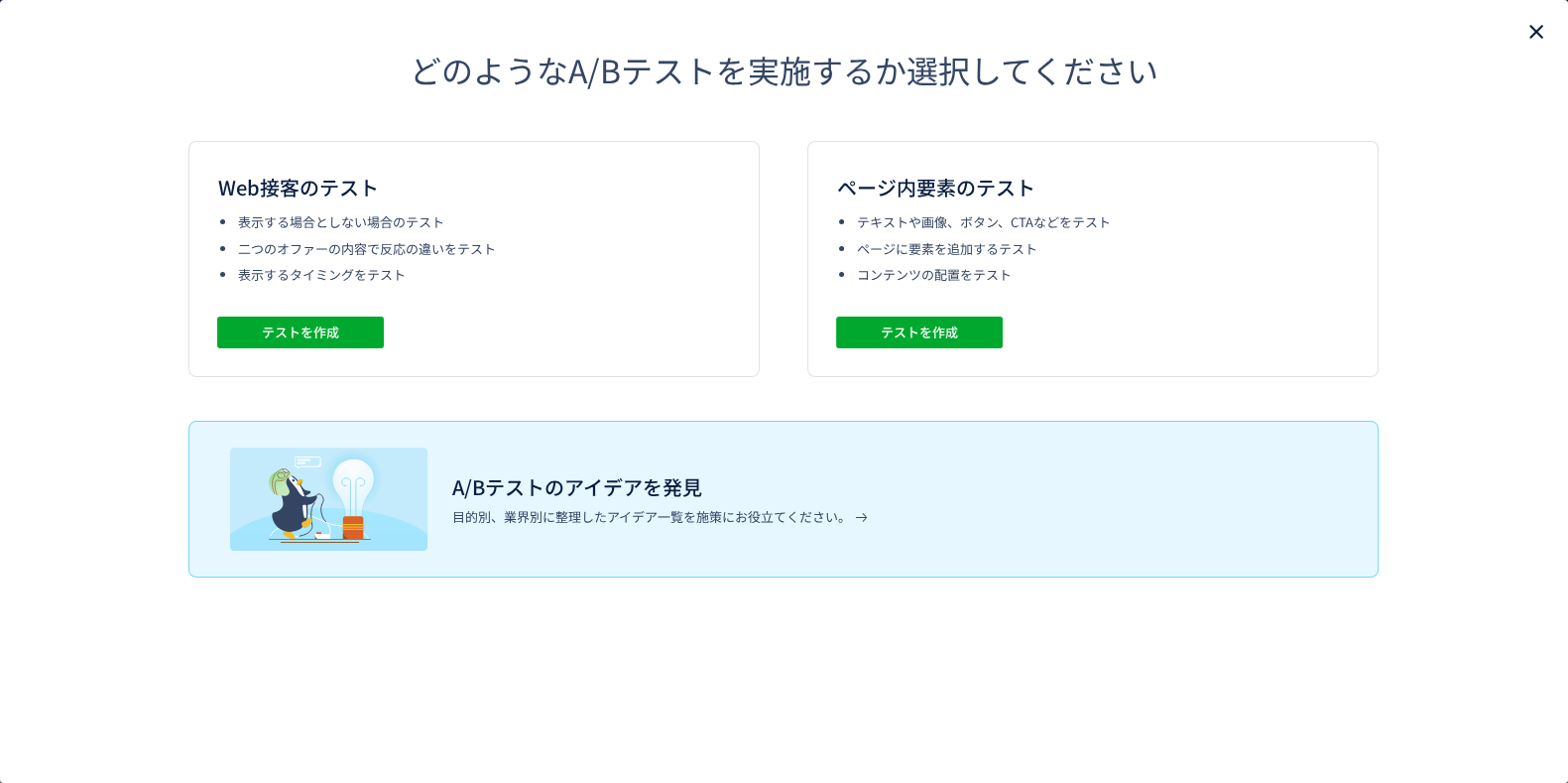 click 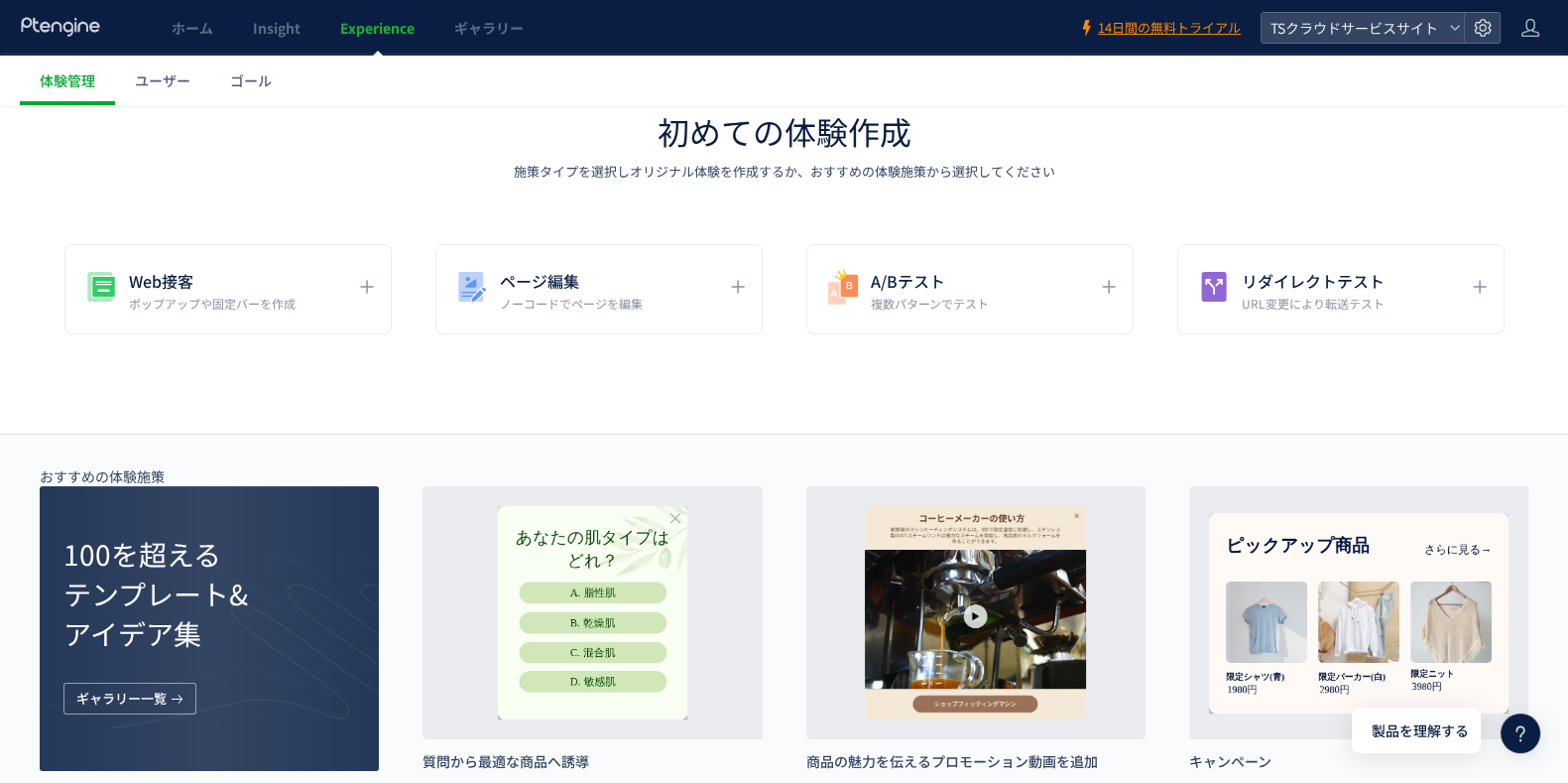 scroll, scrollTop: 0, scrollLeft: 0, axis: both 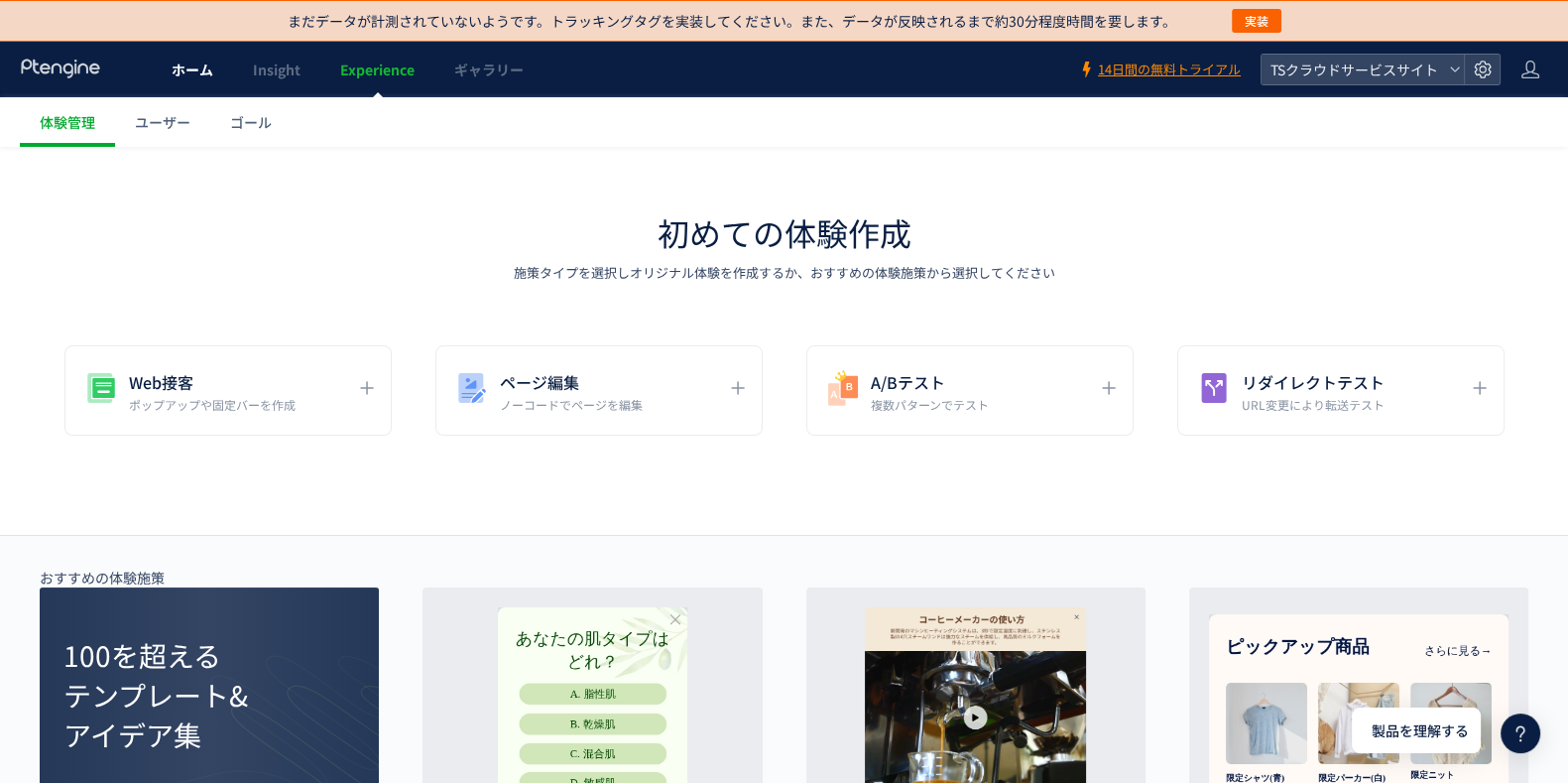 click on "ホーム" at bounding box center (192, 69) 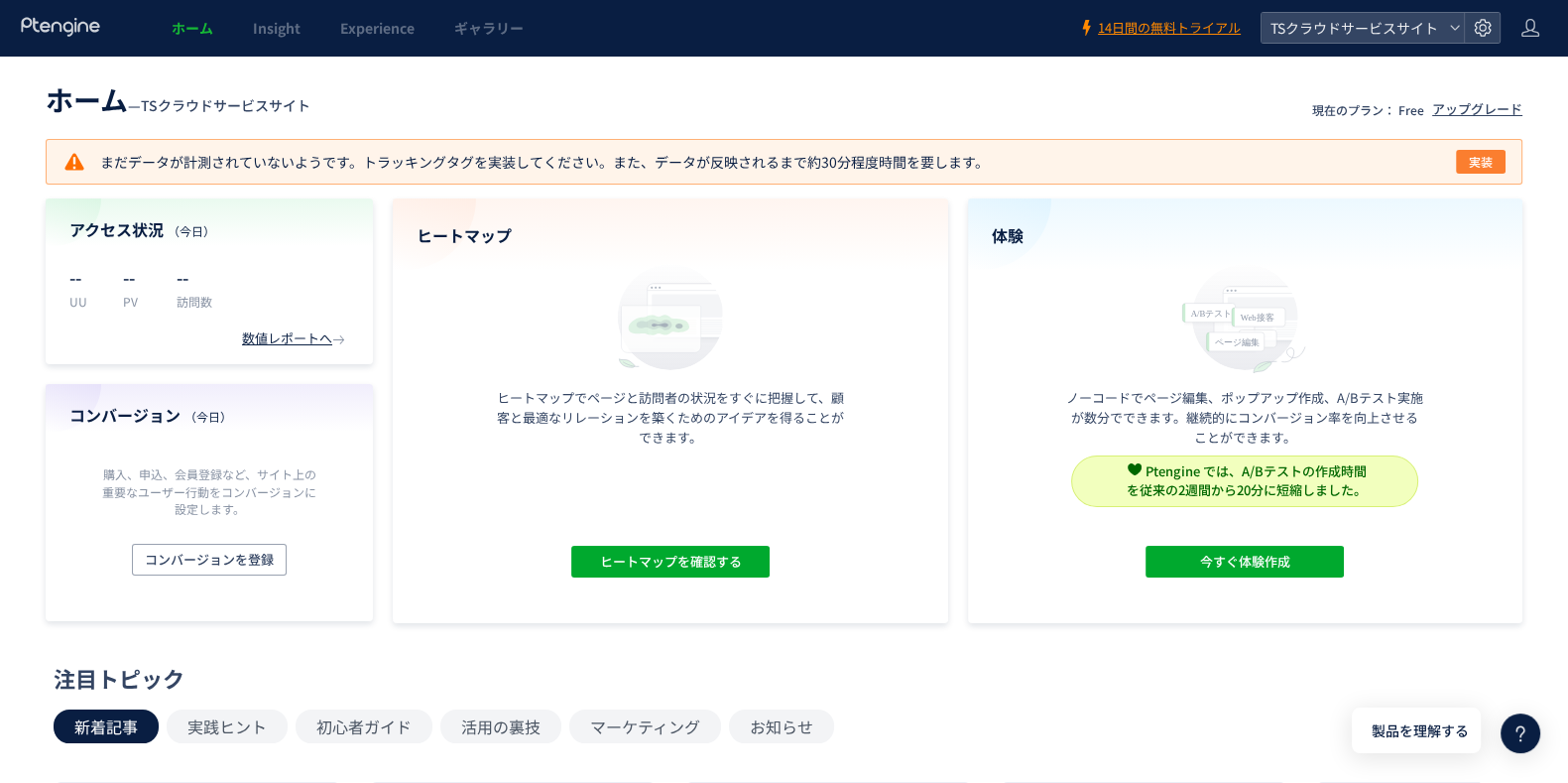 click on "実装" at bounding box center (1481, 162) 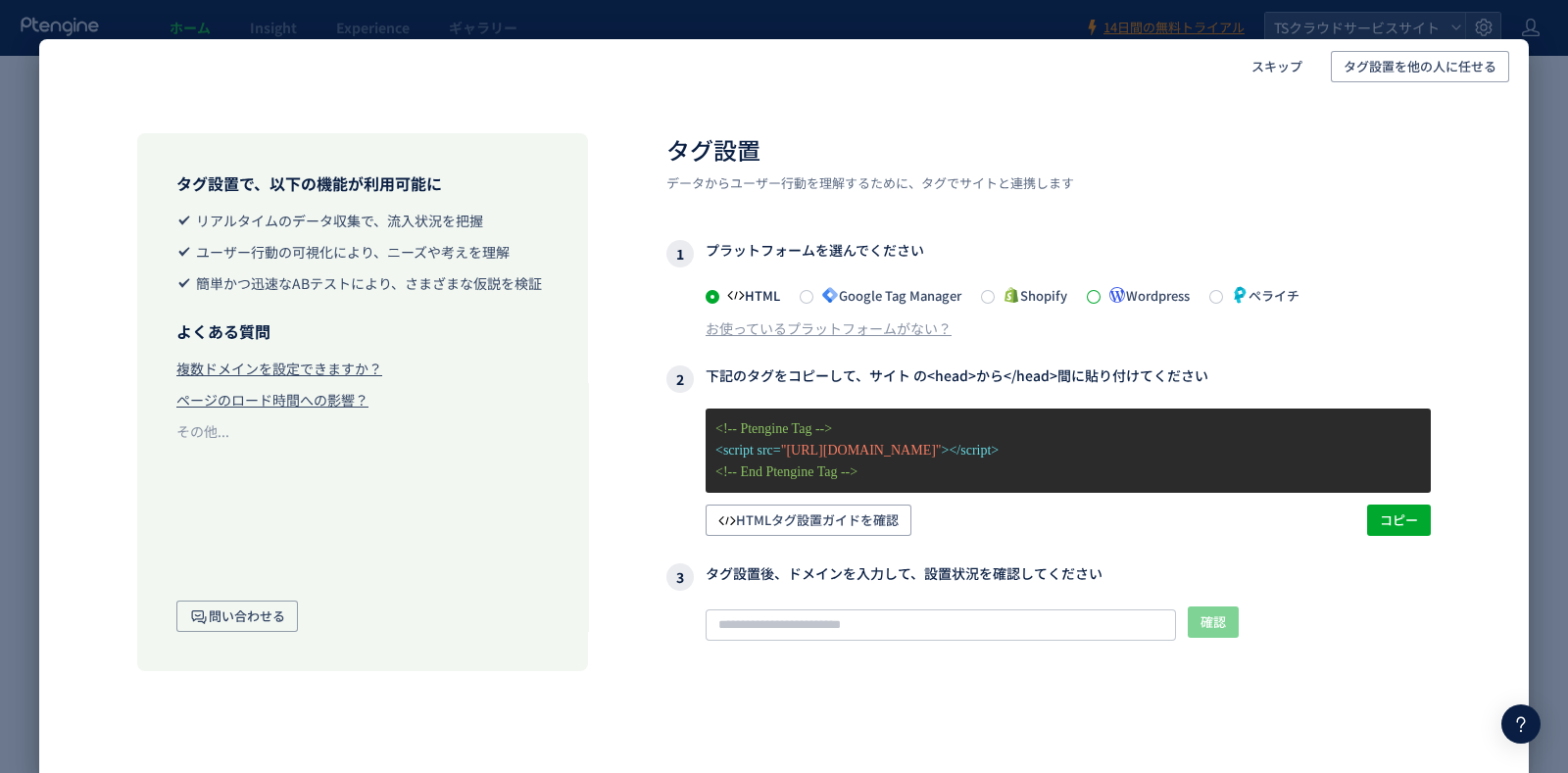 click at bounding box center (1094, 297) 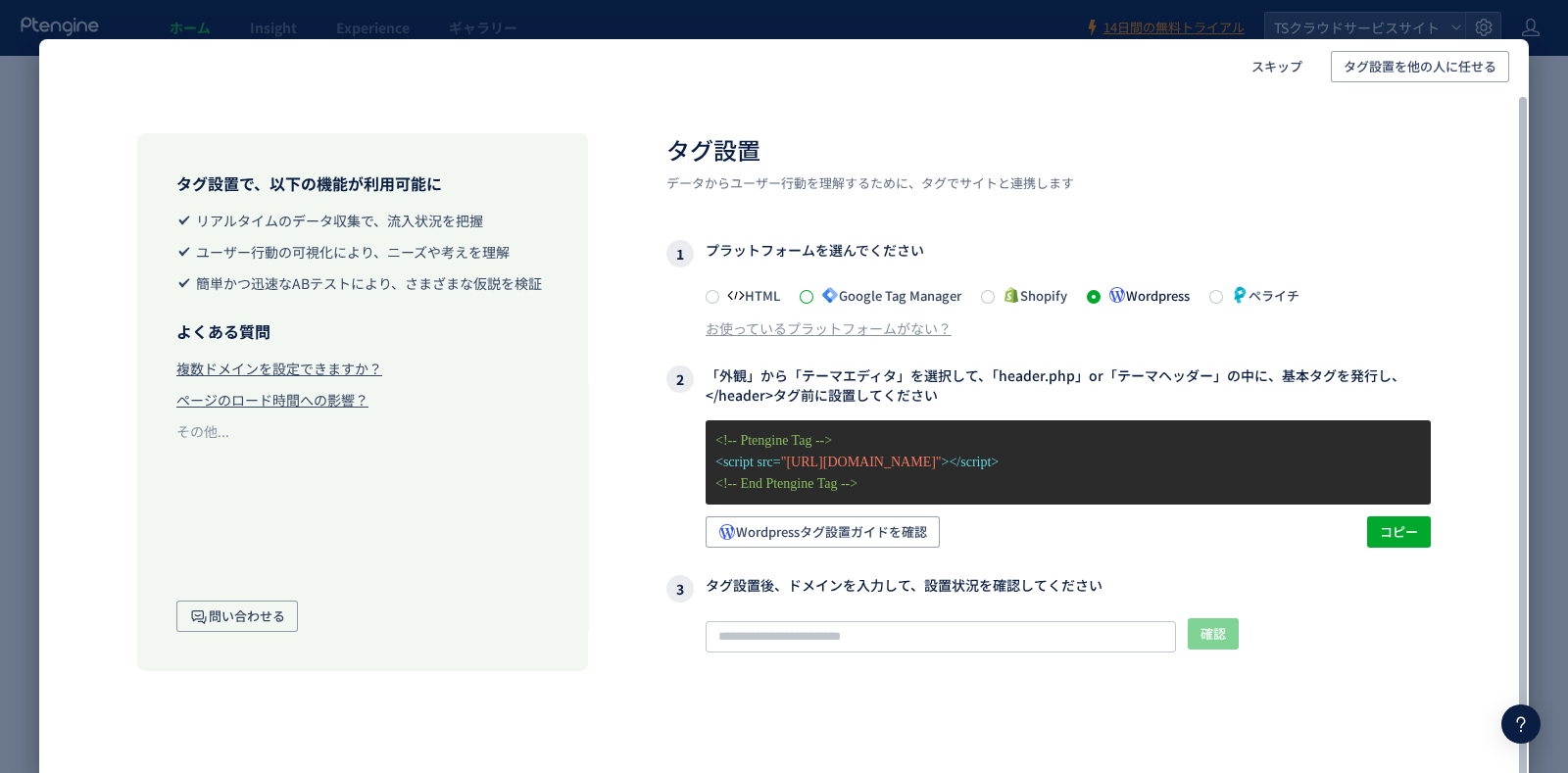 click at bounding box center [807, 297] 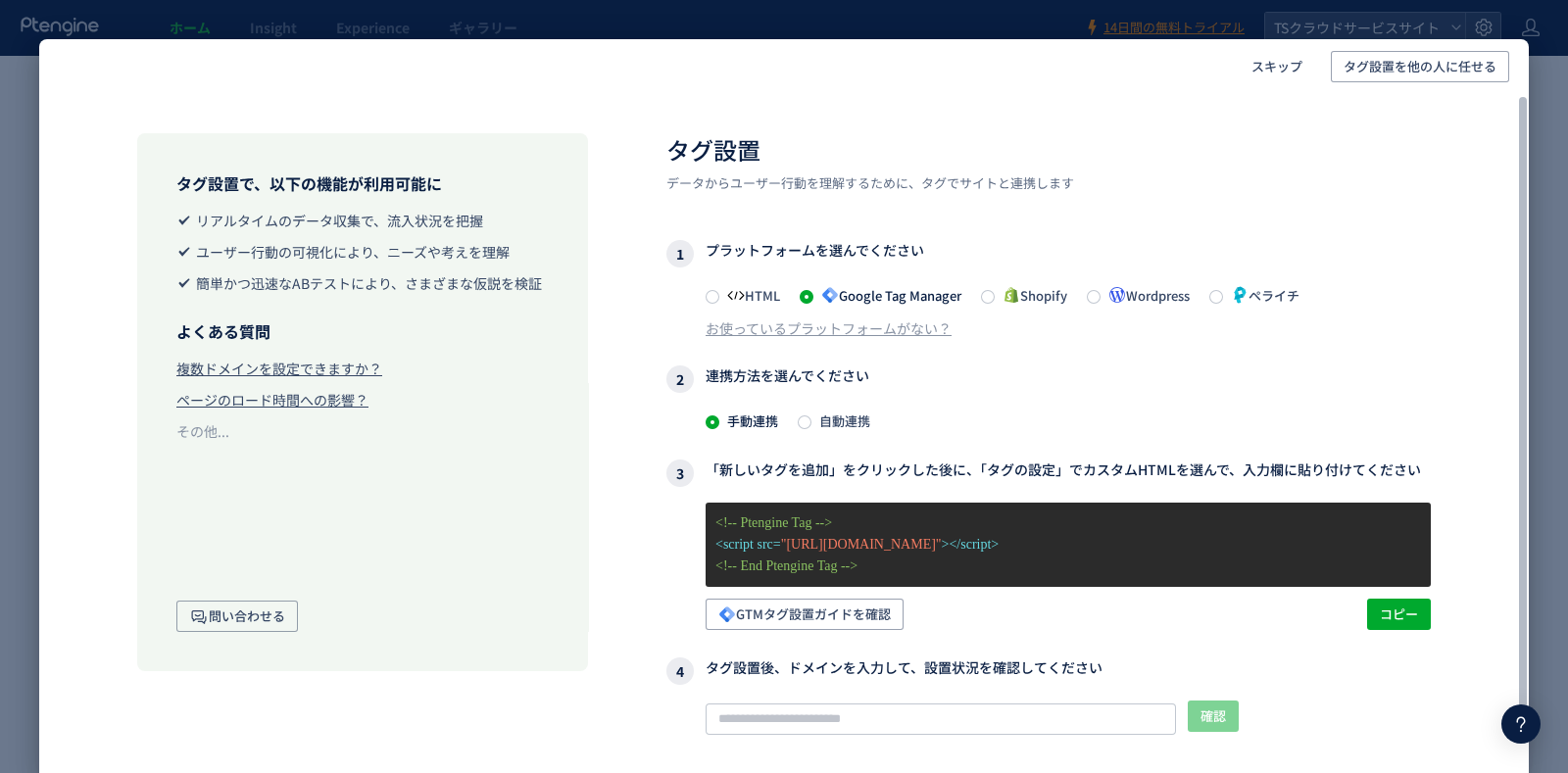 click at bounding box center (805, 422) 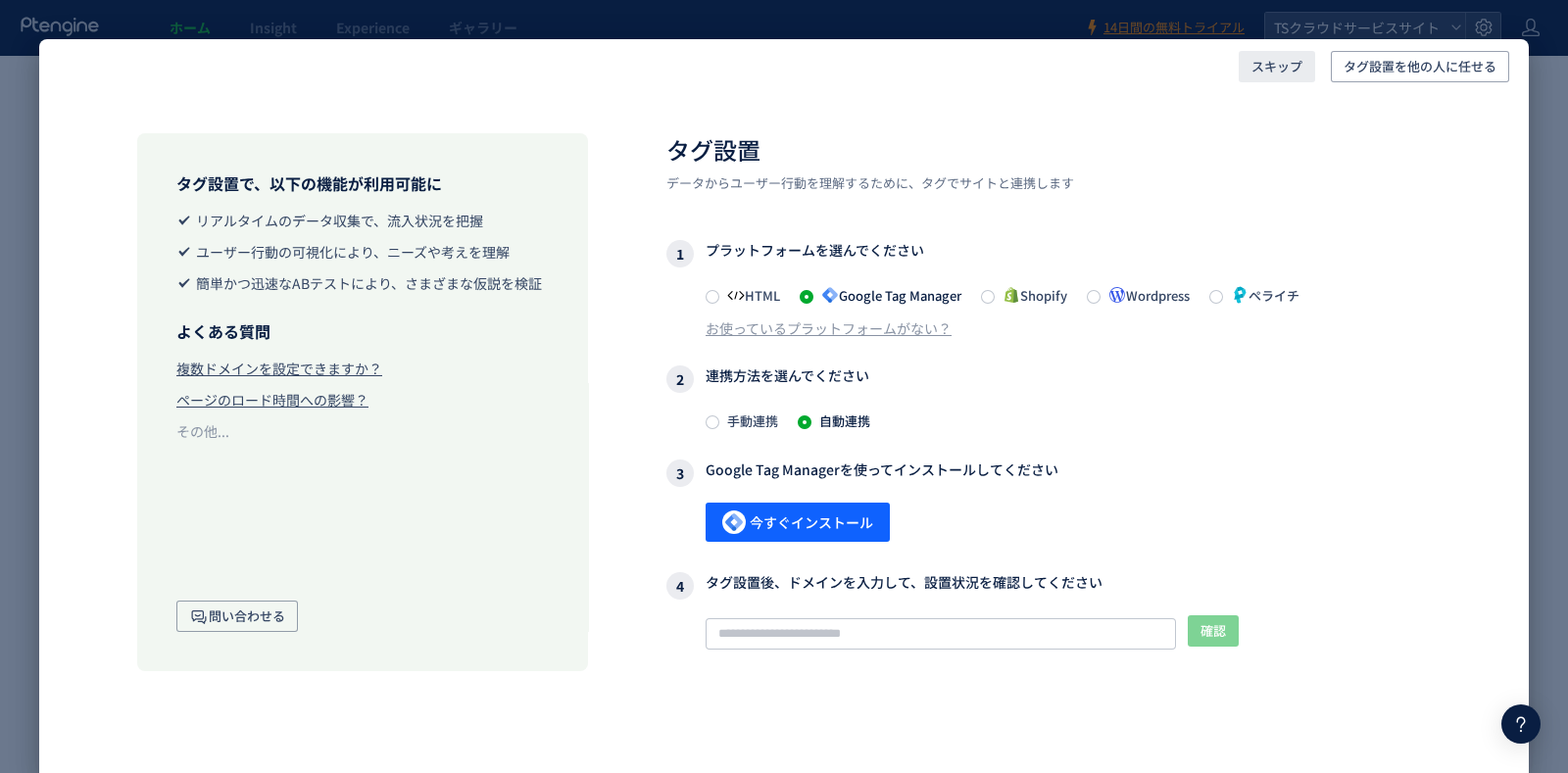 click on "スキップ" at bounding box center (1277, 67) 